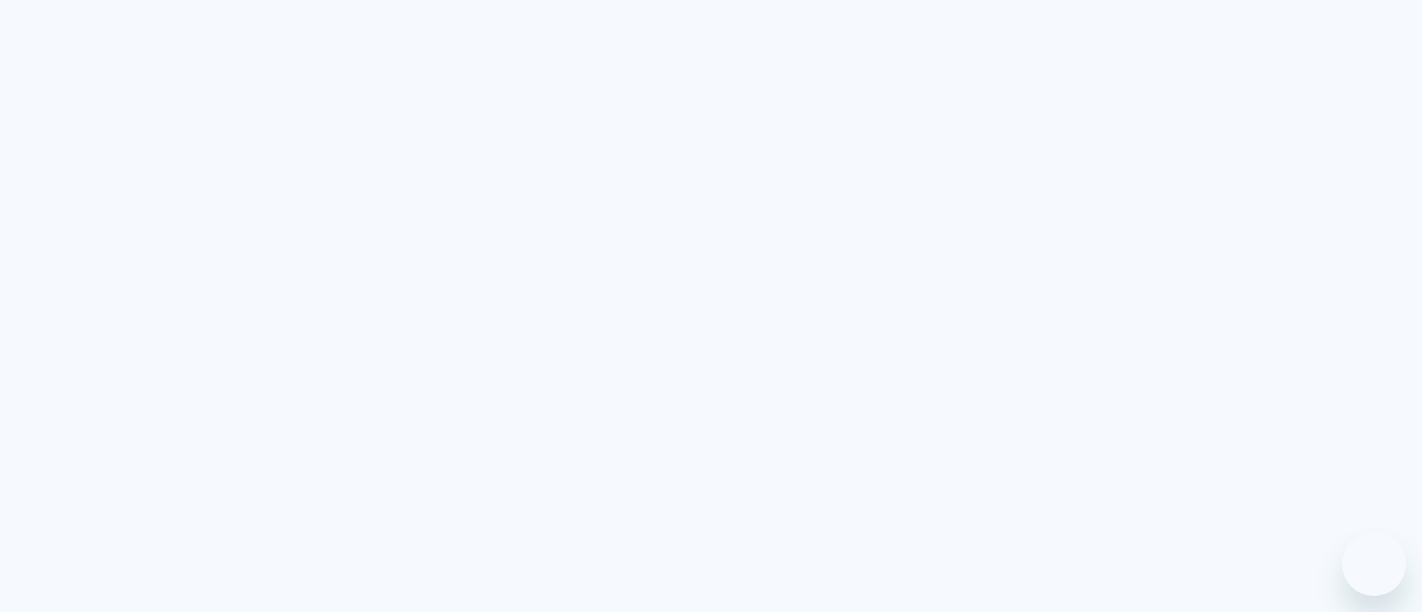scroll, scrollTop: 0, scrollLeft: 0, axis: both 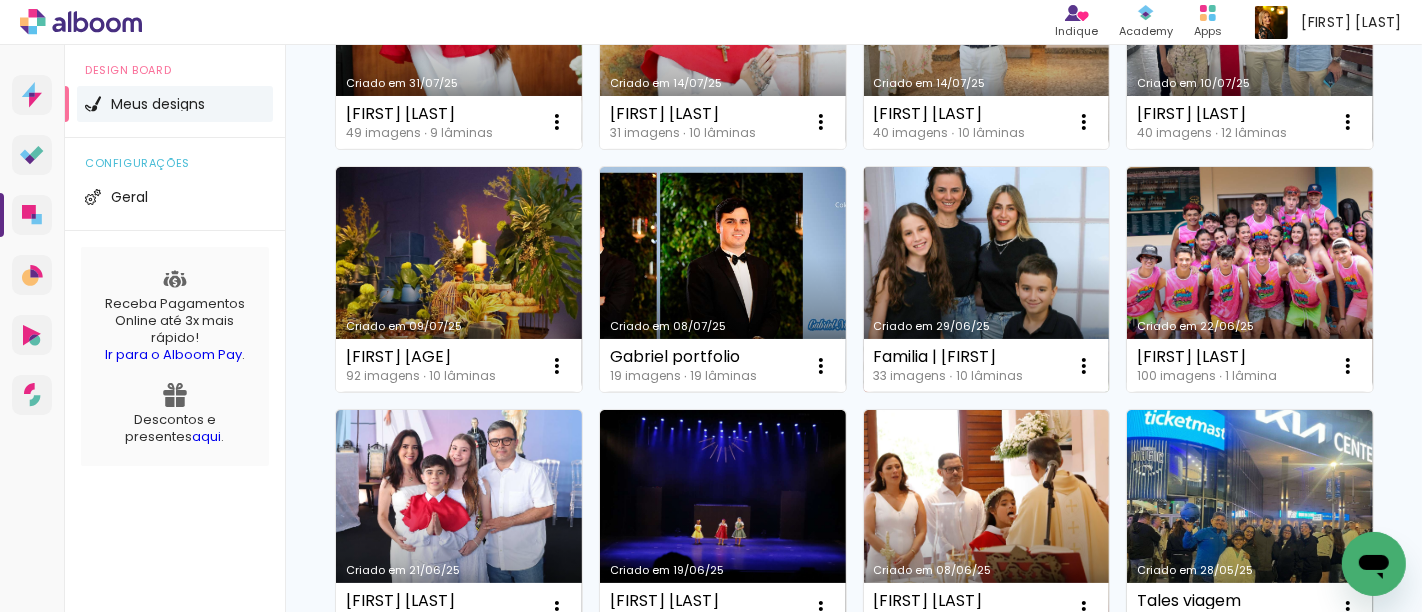 click on "Criado em 29/06/25" at bounding box center [987, 280] 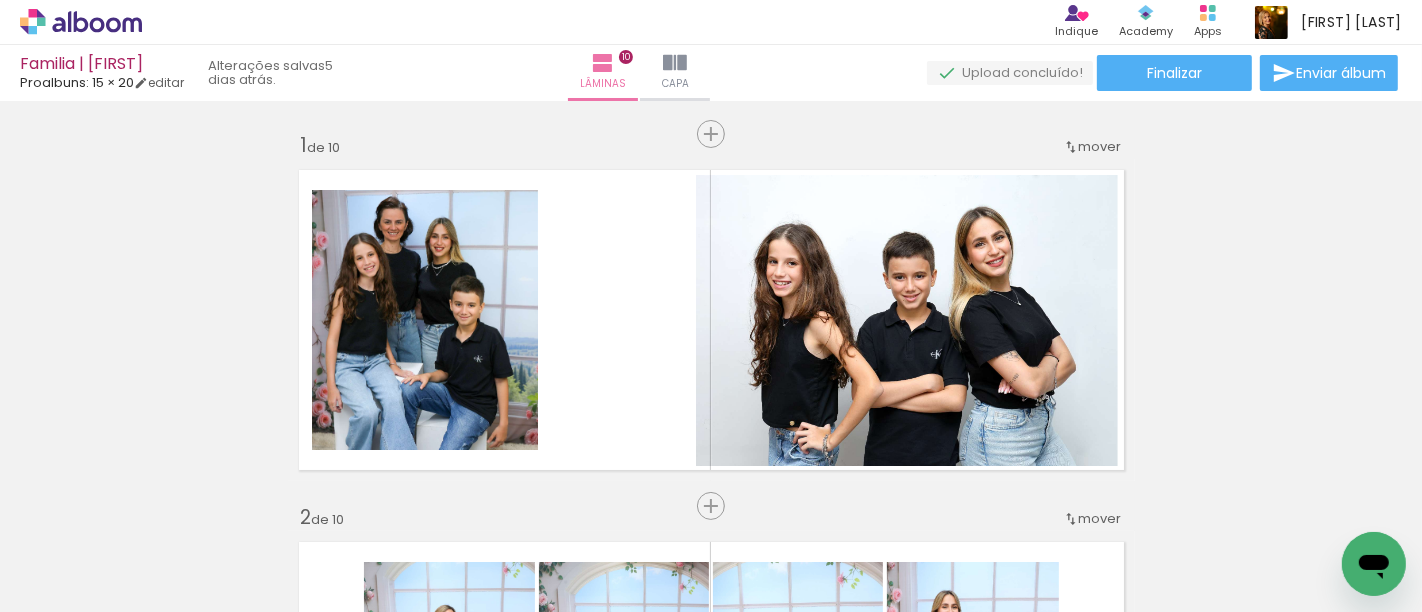 scroll, scrollTop: 0, scrollLeft: 2362, axis: horizontal 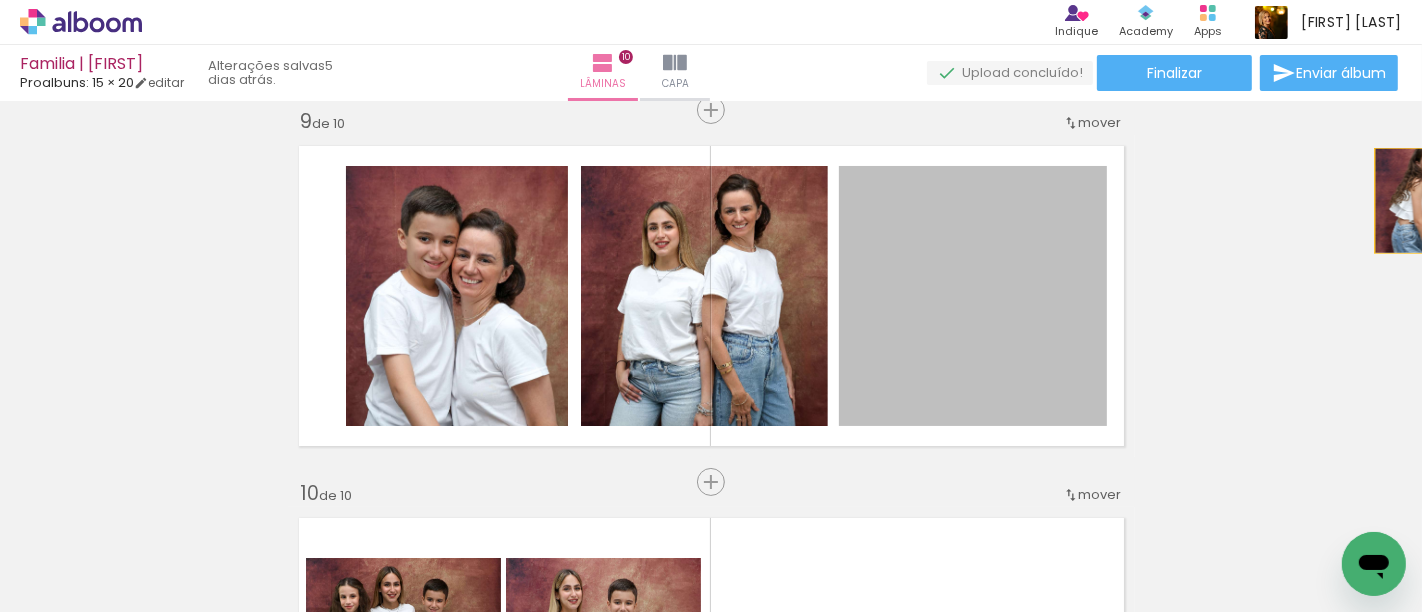 drag, startPoint x: 857, startPoint y: 273, endPoint x: 1421, endPoint y: 201, distance: 568.57715 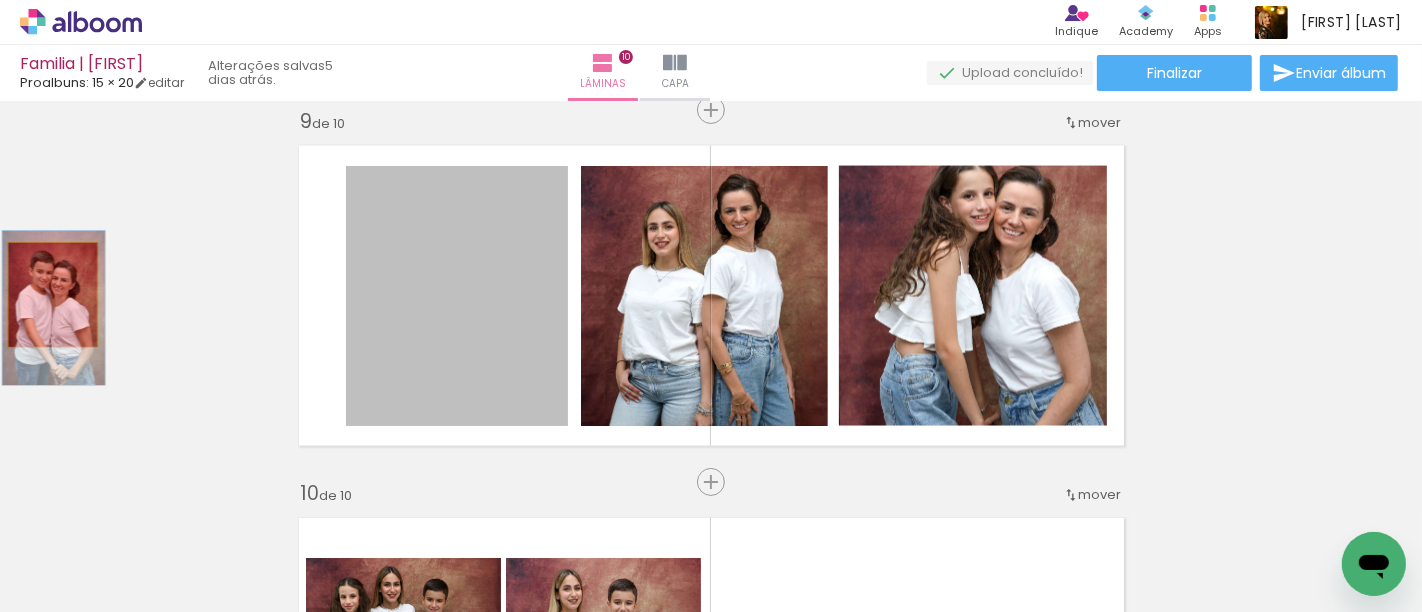 drag, startPoint x: 446, startPoint y: 291, endPoint x: 485, endPoint y: 290, distance: 39.012817 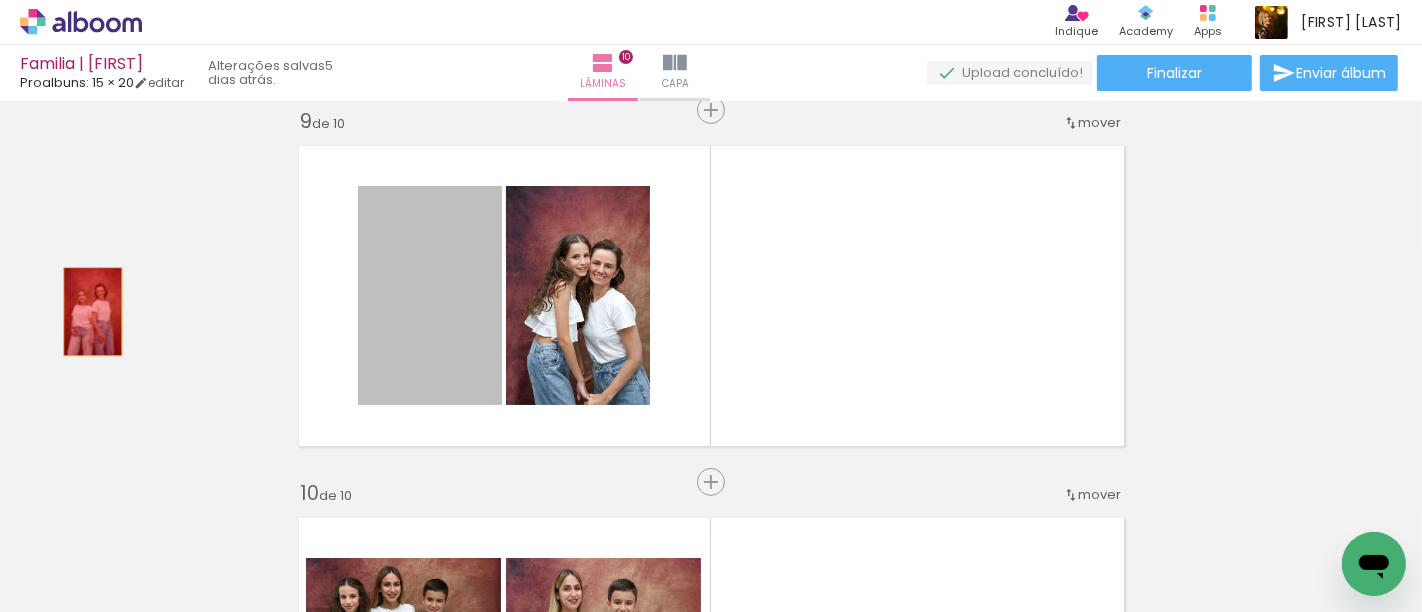 drag, startPoint x: 428, startPoint y: 293, endPoint x: 357, endPoint y: 290, distance: 71.063354 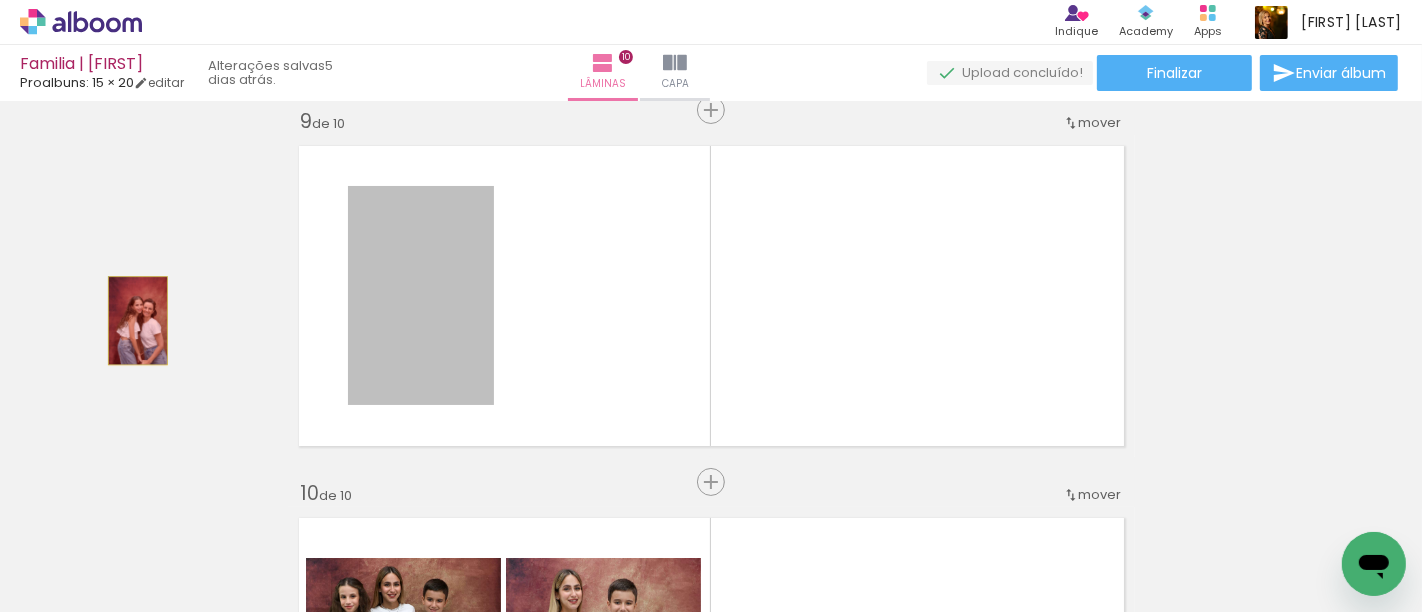 drag, startPoint x: 412, startPoint y: 320, endPoint x: 127, endPoint y: 320, distance: 285 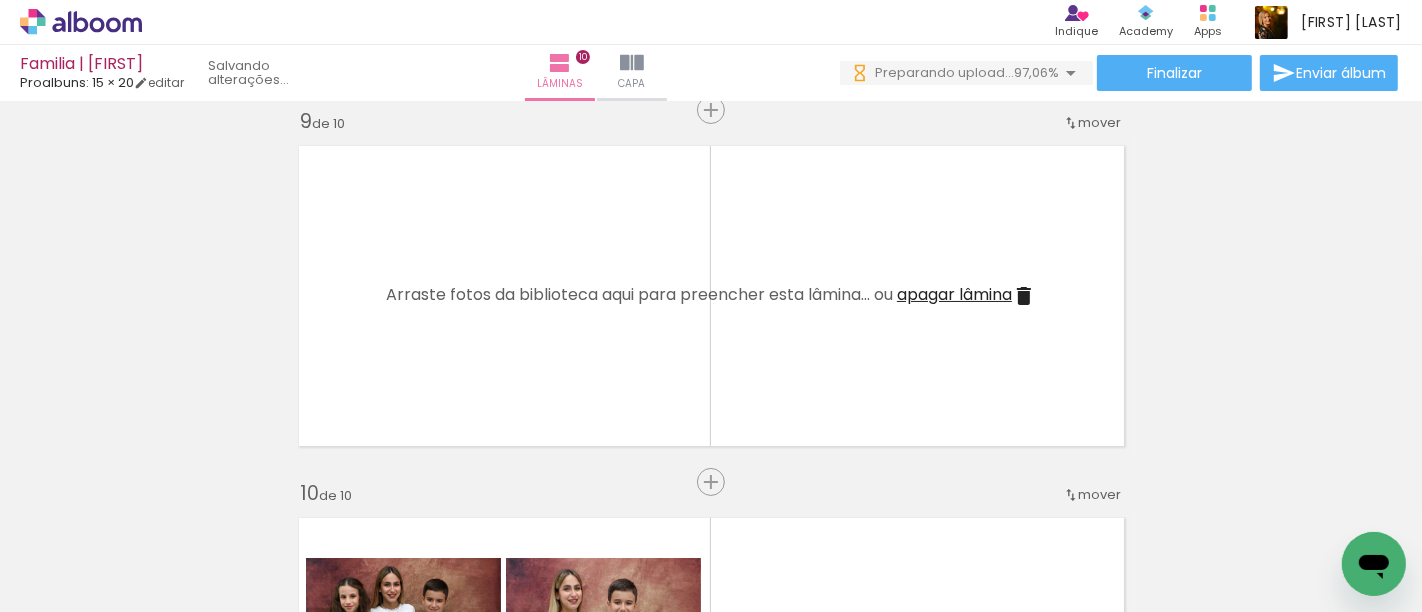 scroll, scrollTop: 0, scrollLeft: 0, axis: both 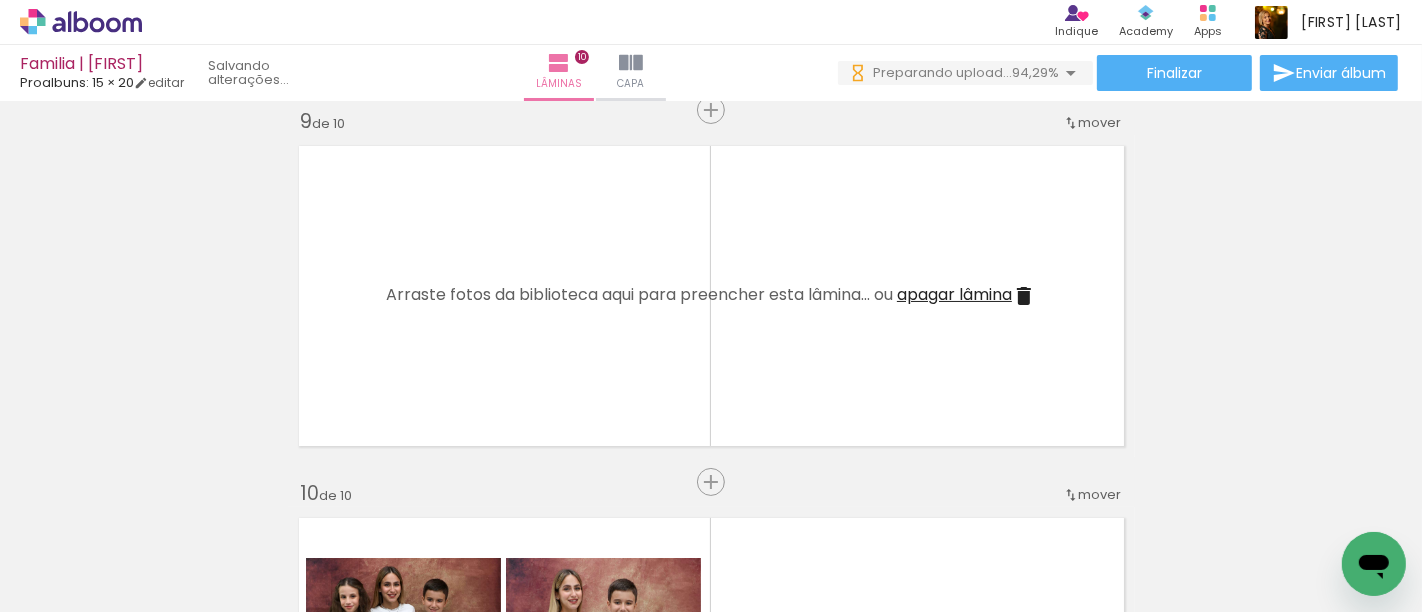 drag, startPoint x: 1091, startPoint y: 601, endPoint x: 43, endPoint y: 59, distance: 1179.8593 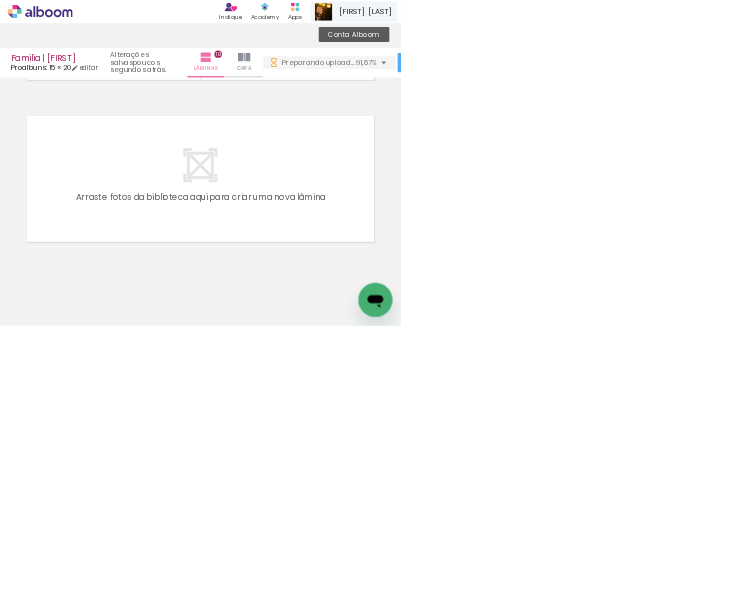 scroll, scrollTop: 637, scrollLeft: 0, axis: vertical 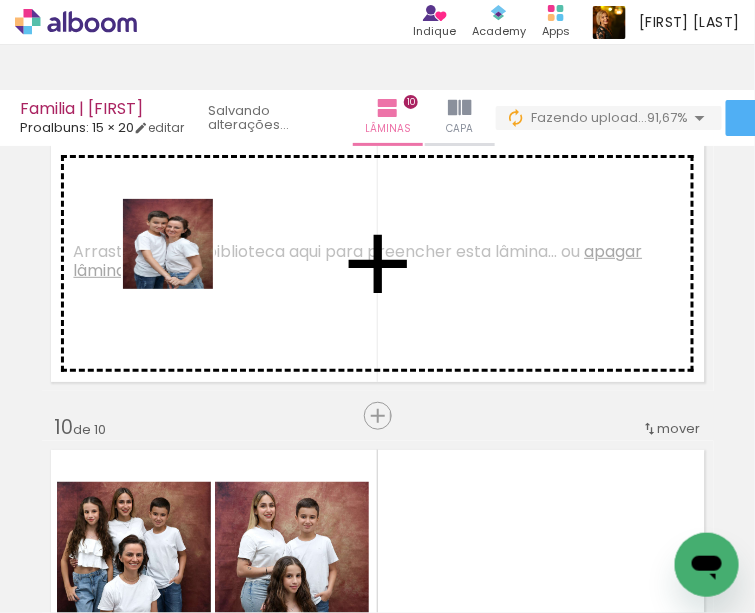 drag, startPoint x: 261, startPoint y: 359, endPoint x: 183, endPoint y: 259, distance: 126.82271 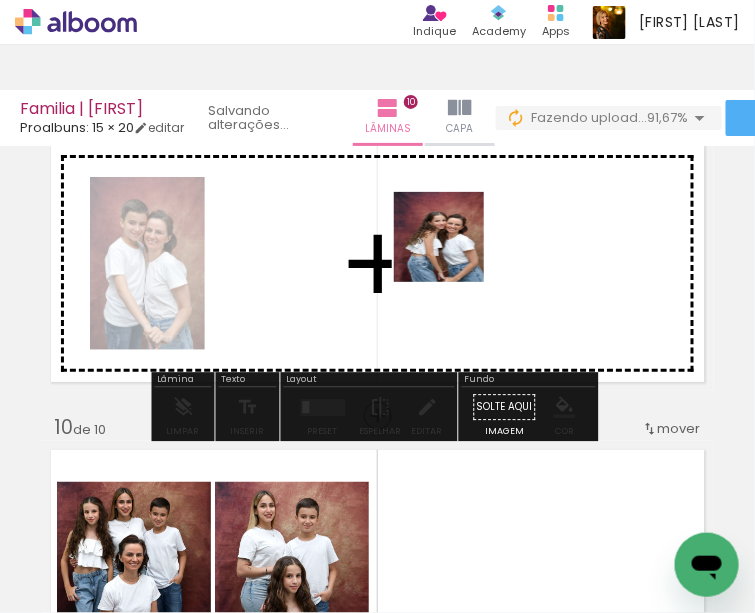 drag, startPoint x: 677, startPoint y: 546, endPoint x: 550, endPoint y: 333, distance: 247.9879 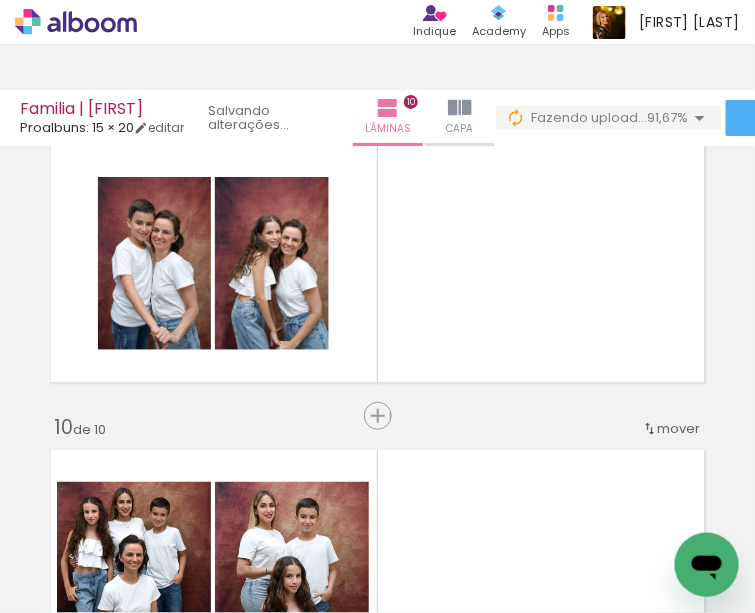 scroll, scrollTop: 0, scrollLeft: 3150, axis: horizontal 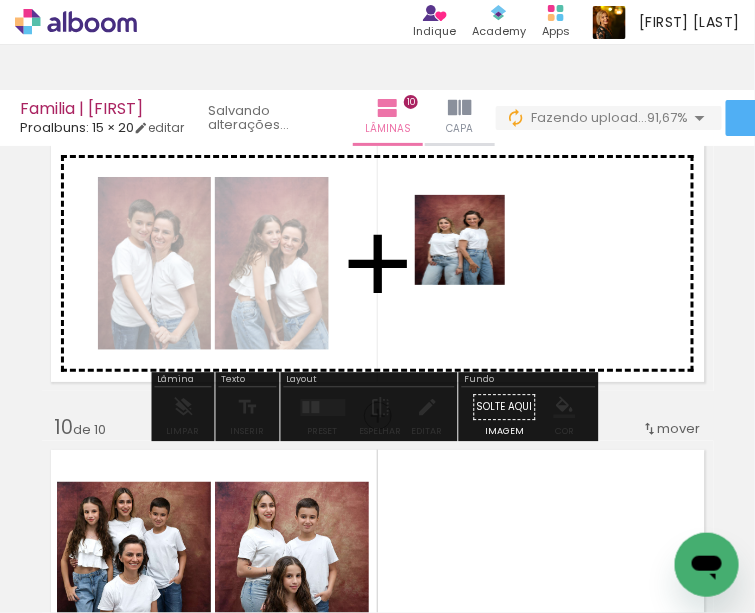 drag, startPoint x: 434, startPoint y: 550, endPoint x: 475, endPoint y: 255, distance: 297.8355 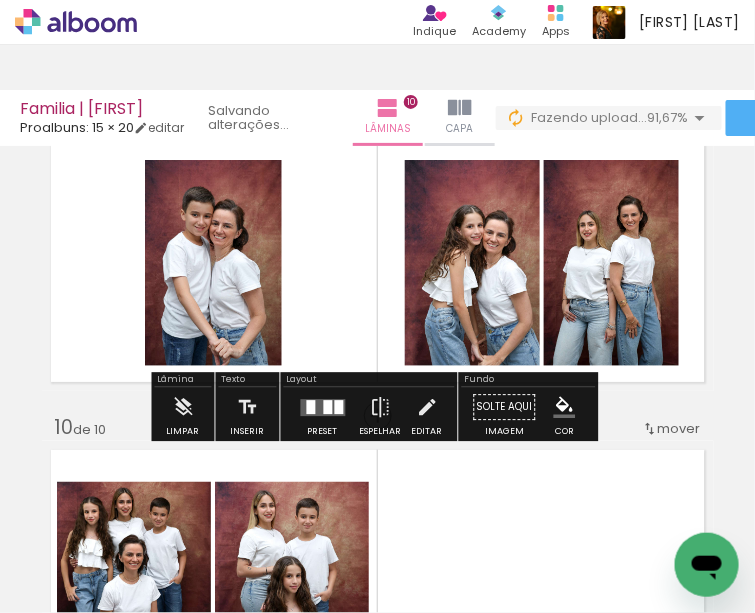 click at bounding box center [323, 407] 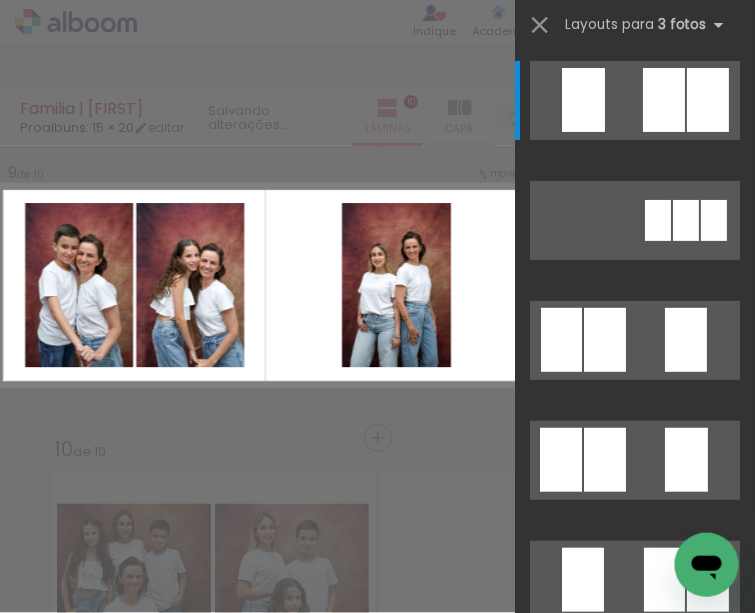 scroll, scrollTop: 2431, scrollLeft: 0, axis: vertical 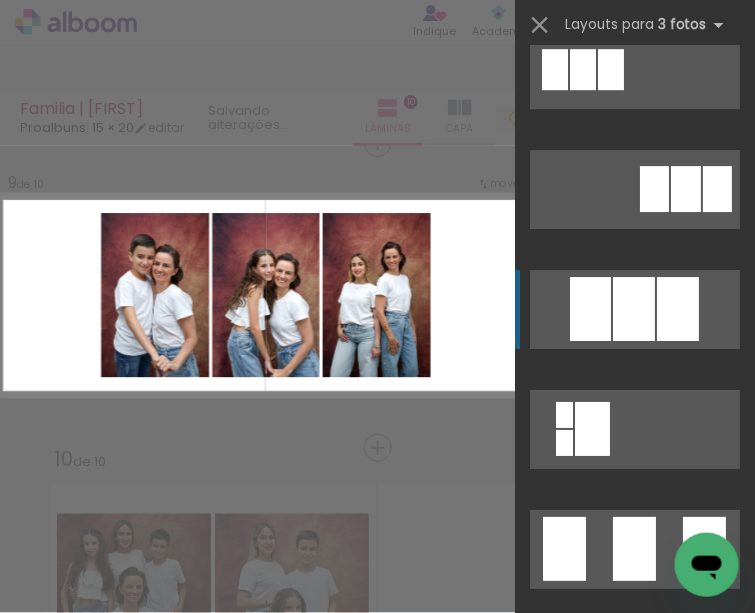 click at bounding box center (634, 549) 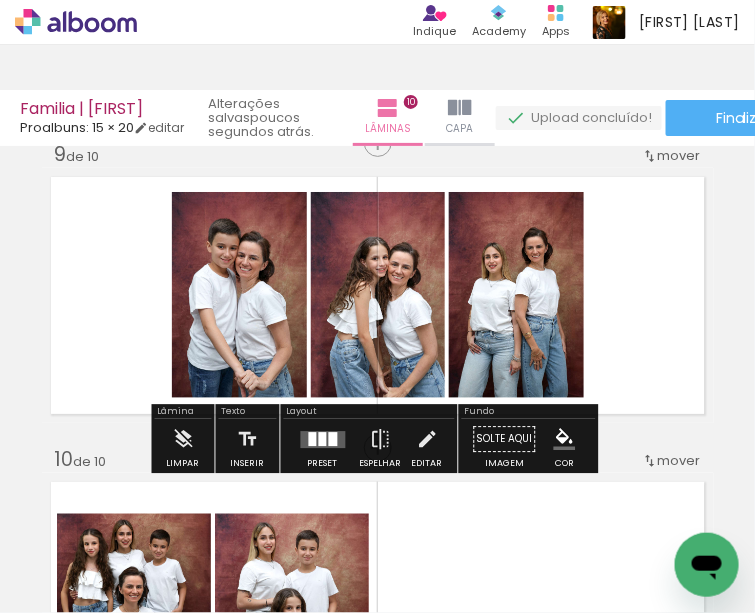 click 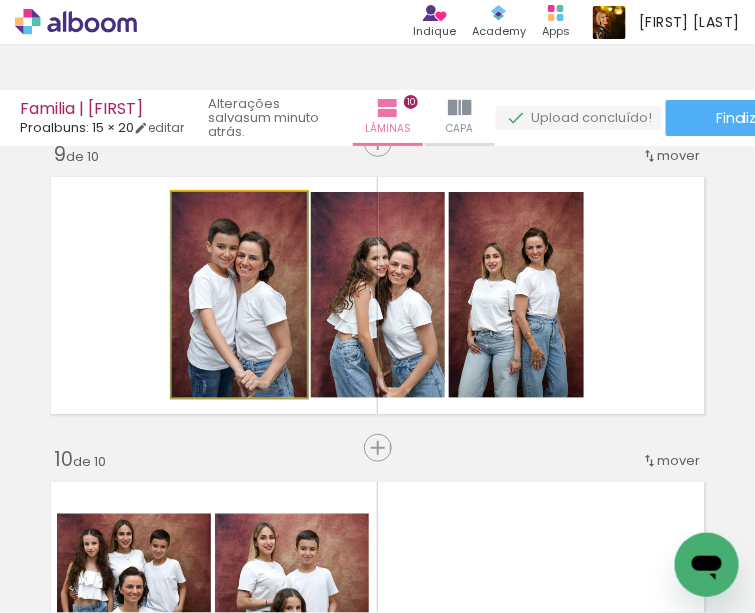 click 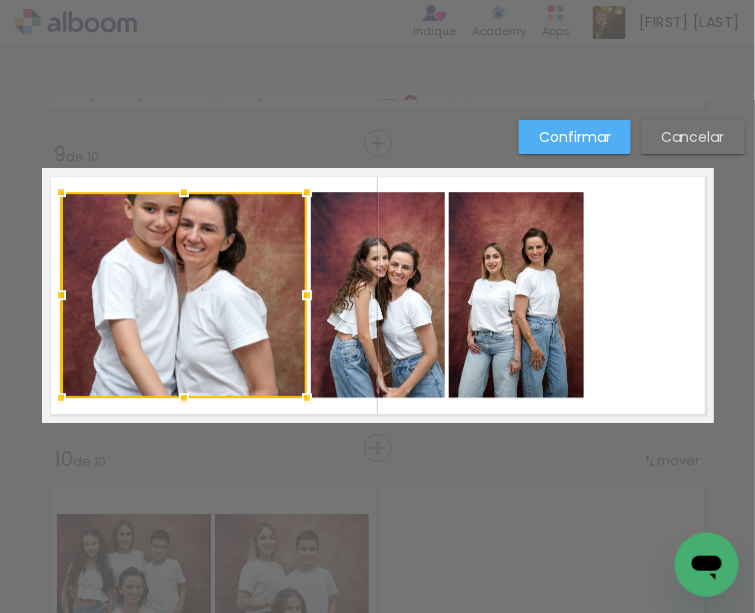 drag, startPoint x: 170, startPoint y: 299, endPoint x: 59, endPoint y: 313, distance: 111.8794 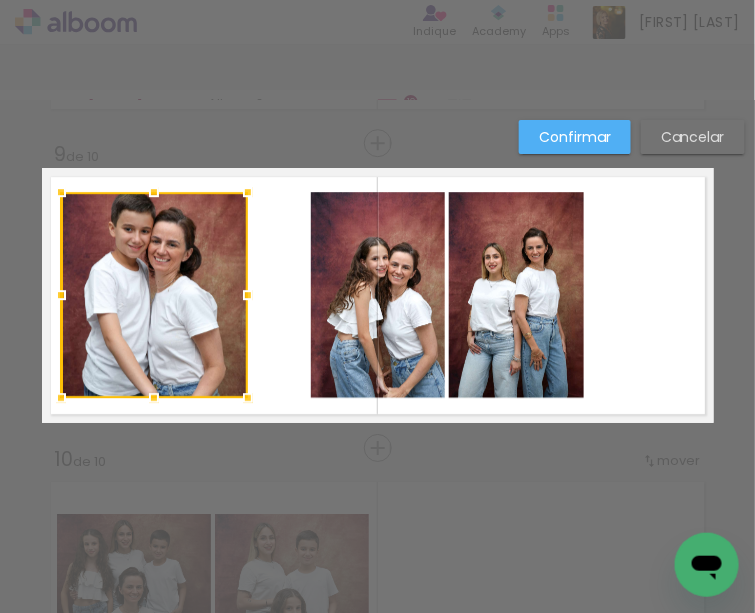 drag, startPoint x: 302, startPoint y: 292, endPoint x: 256, endPoint y: 296, distance: 46.173584 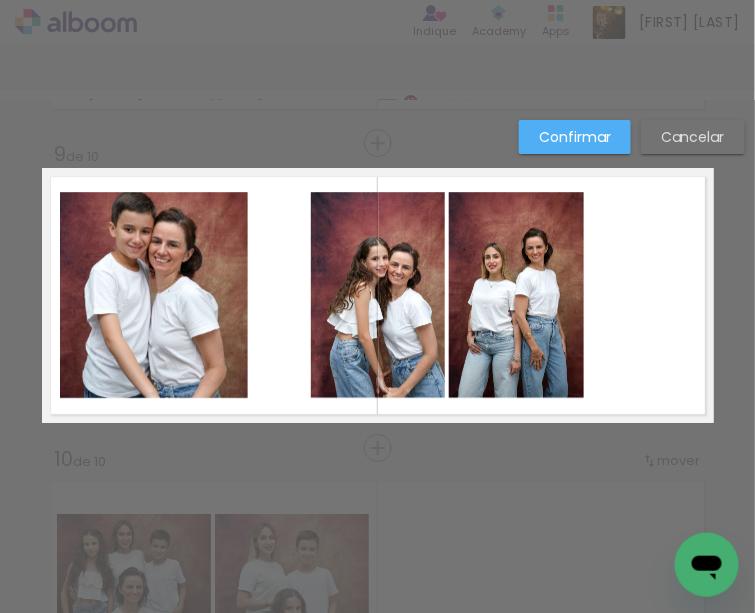 click 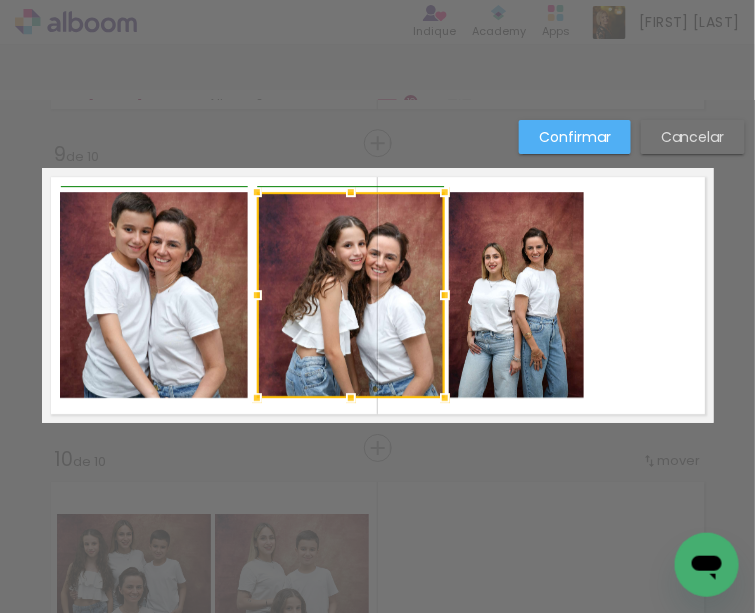 drag, startPoint x: 303, startPoint y: 295, endPoint x: 280, endPoint y: 292, distance: 23.194826 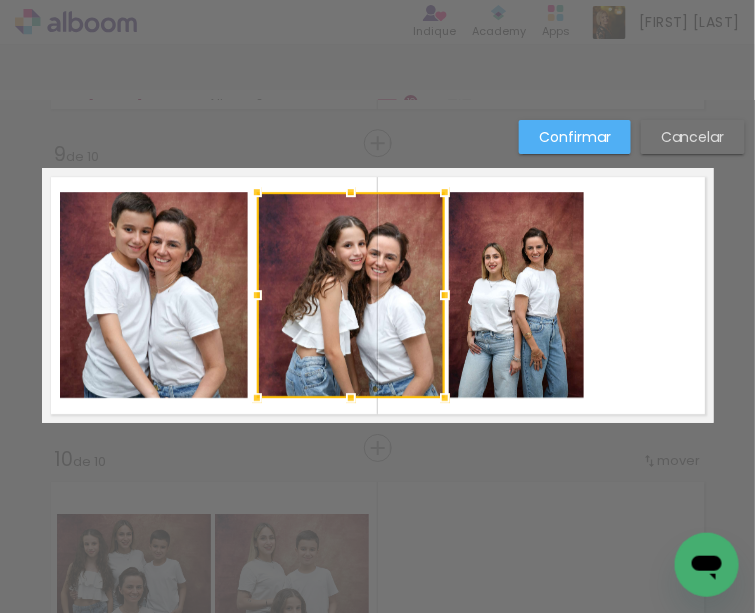 click 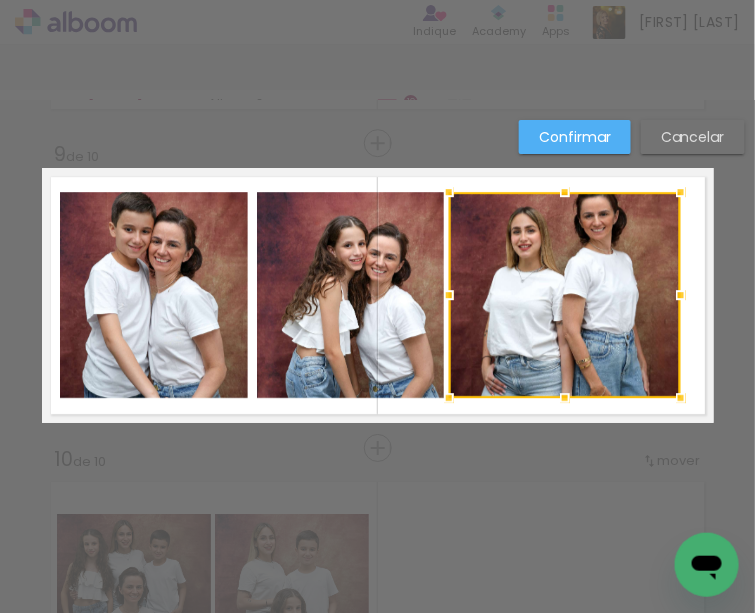 drag, startPoint x: 579, startPoint y: 295, endPoint x: 668, endPoint y: 306, distance: 89.6772 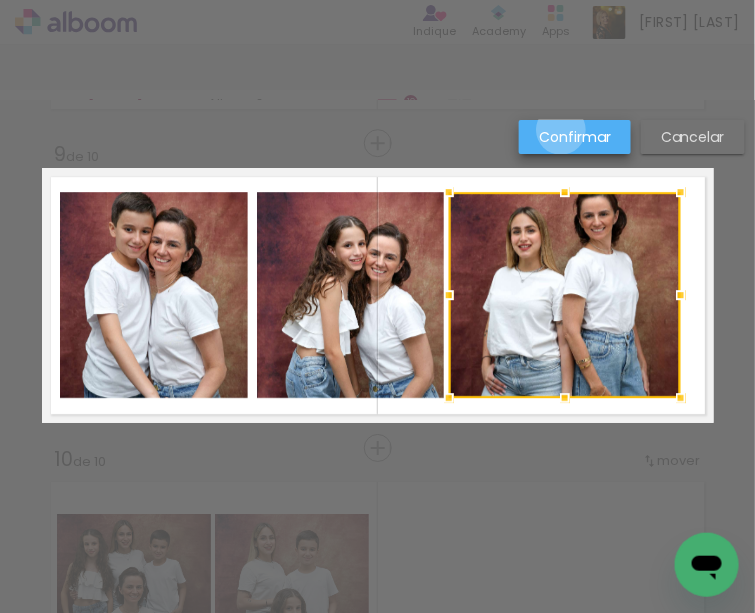 click on "Confirmar" at bounding box center [0, 0] 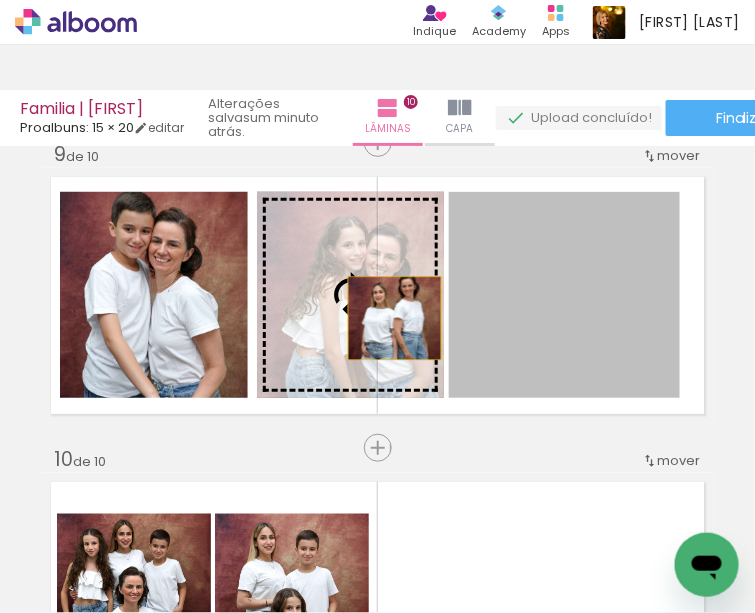 drag, startPoint x: 545, startPoint y: 307, endPoint x: 386, endPoint y: 317, distance: 159.31415 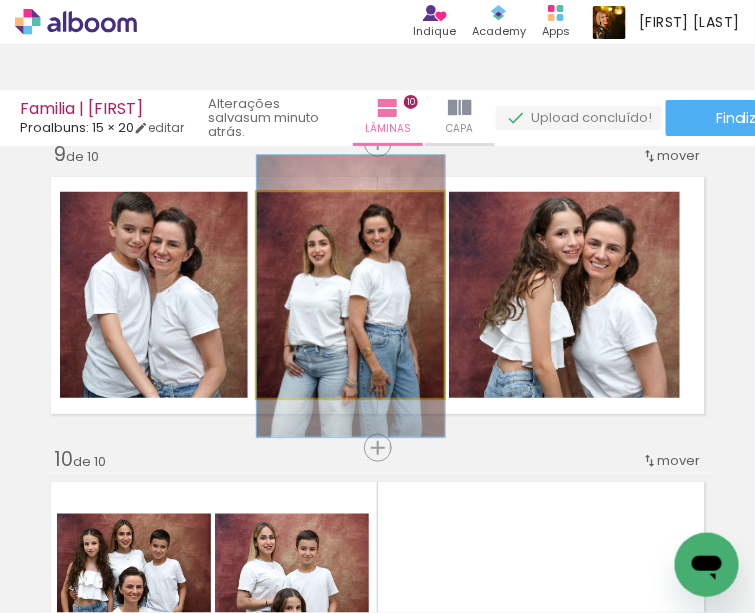 drag, startPoint x: 367, startPoint y: 309, endPoint x: 385, endPoint y: 310, distance: 18.027756 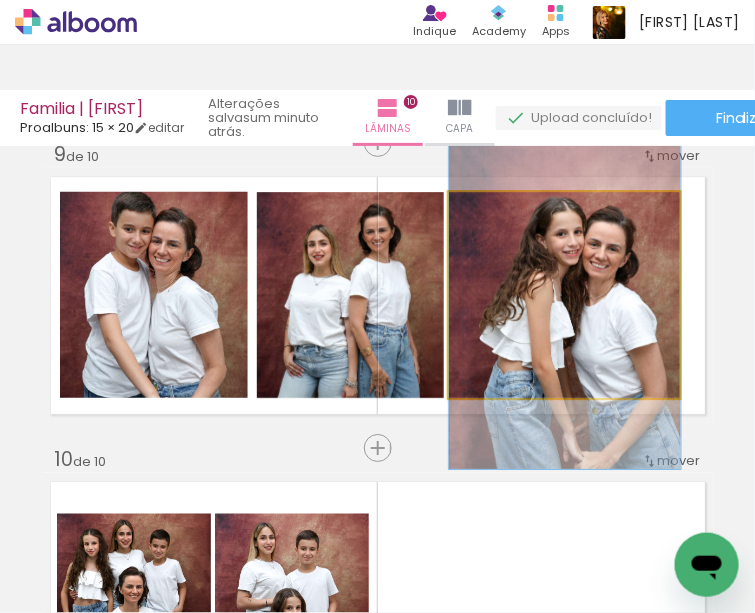 click 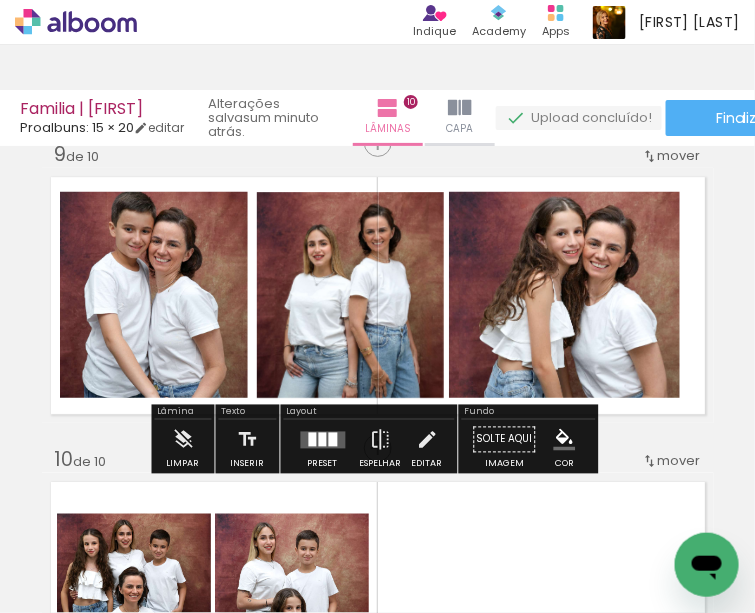 click 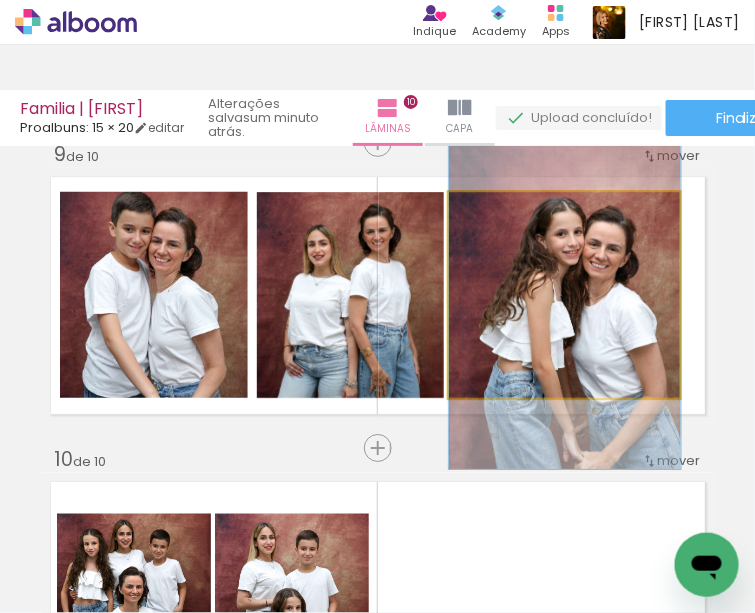 click 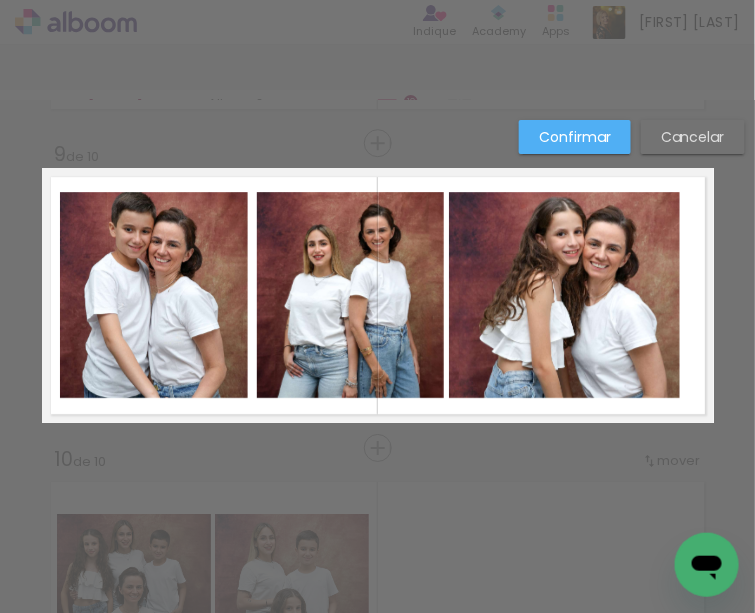click 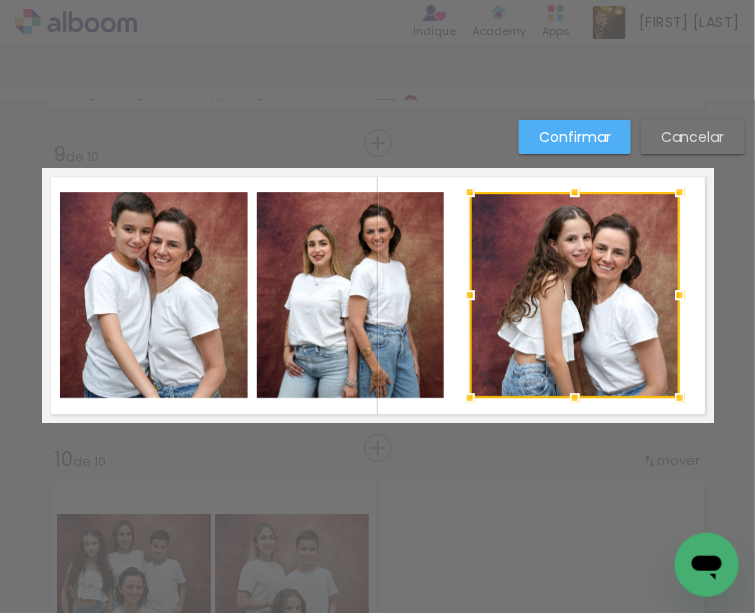 drag, startPoint x: 449, startPoint y: 296, endPoint x: 470, endPoint y: 298, distance: 21.095022 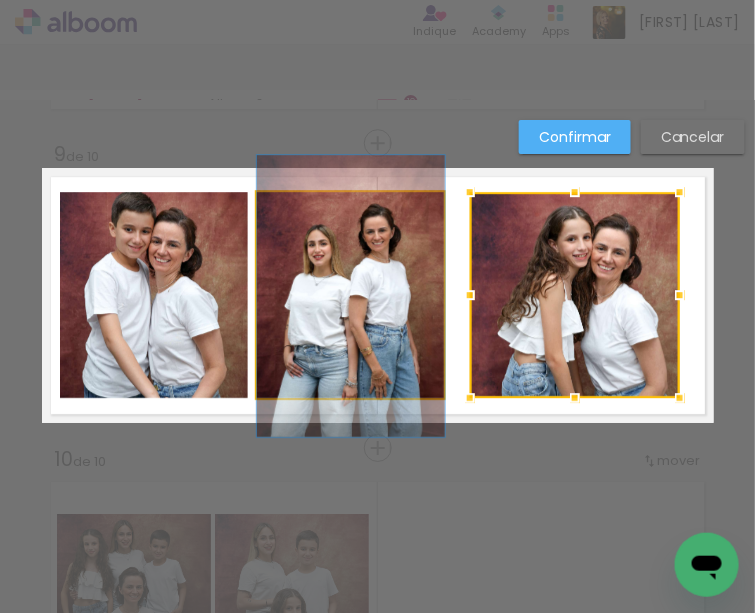 click 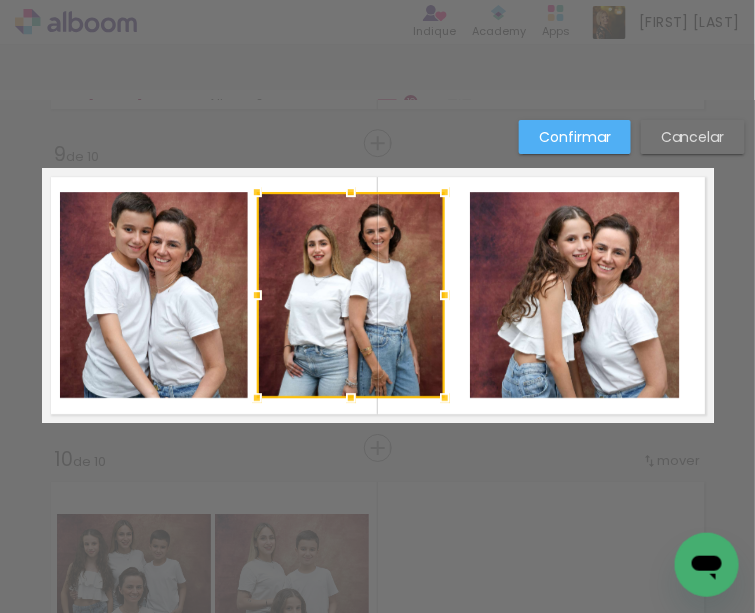 click on "Confirmar" at bounding box center [0, 0] 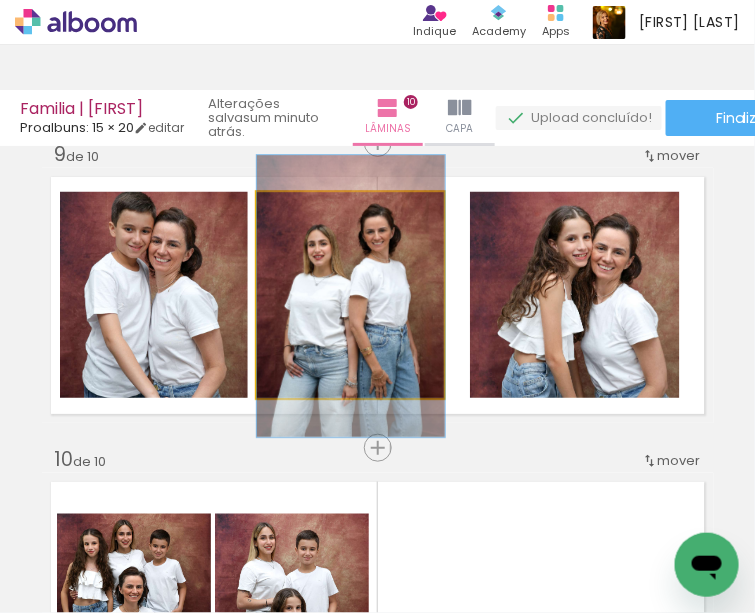click 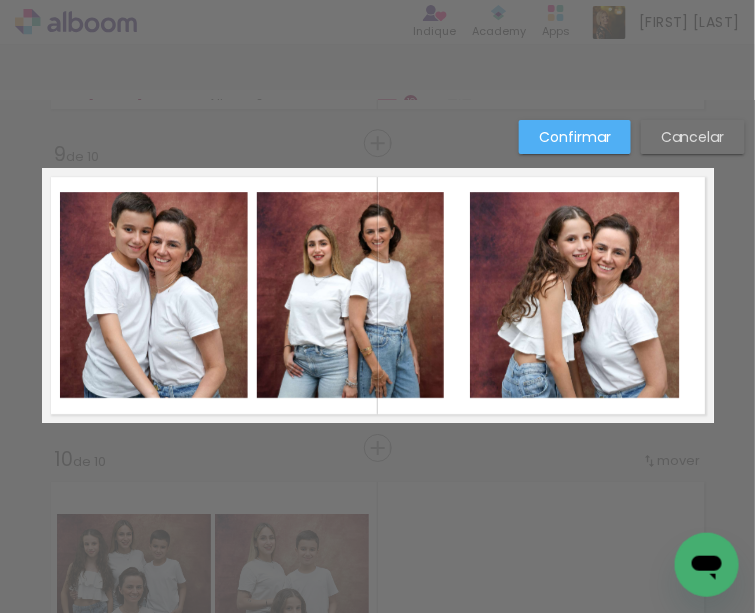click 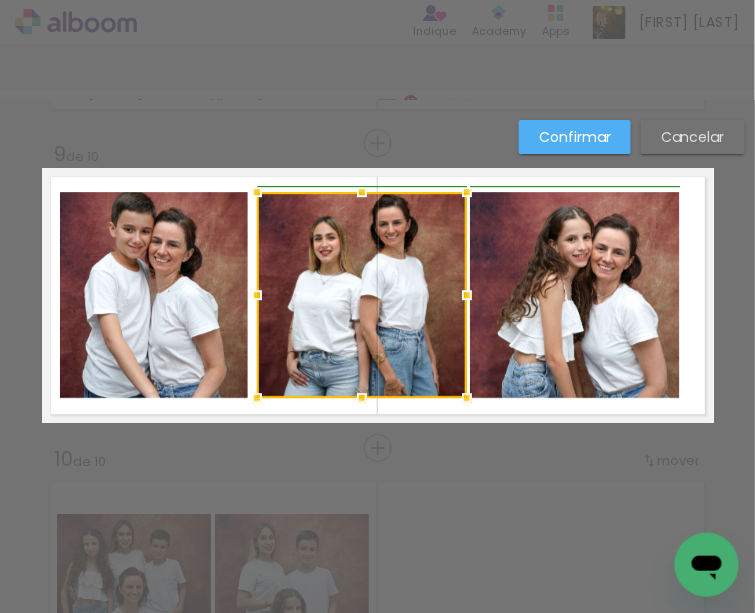 drag, startPoint x: 442, startPoint y: 287, endPoint x: 456, endPoint y: 288, distance: 14.035668 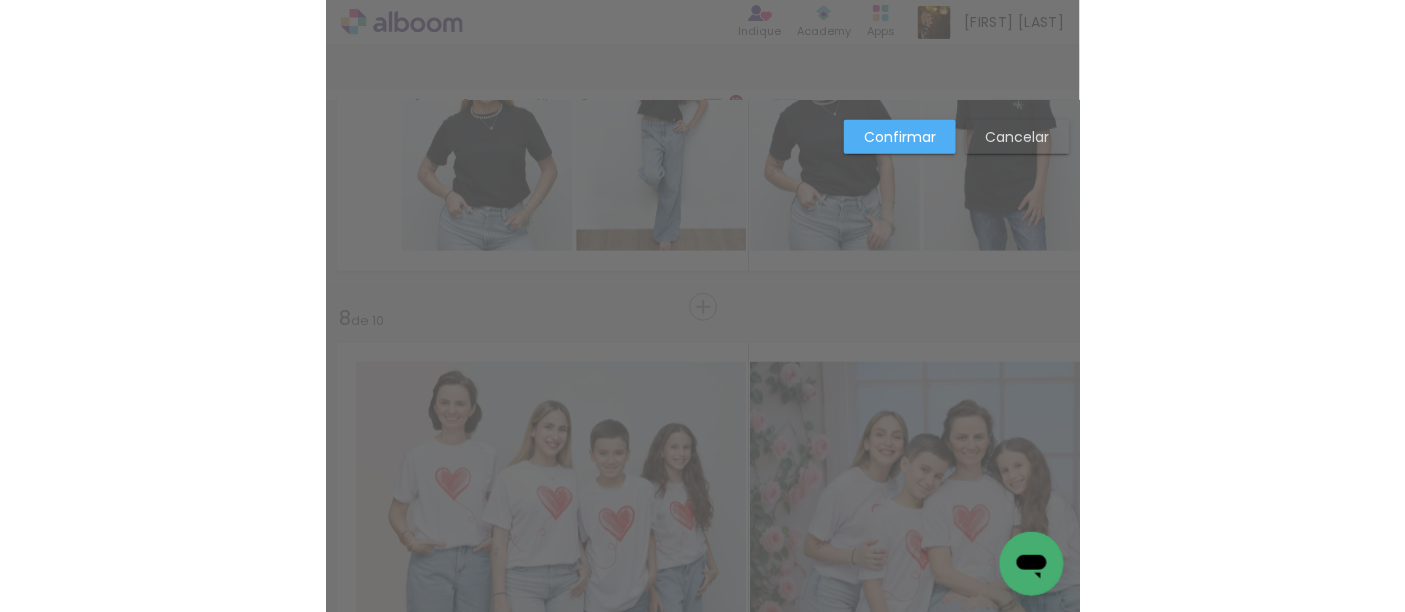 scroll, scrollTop: 0, scrollLeft: 2796, axis: horizontal 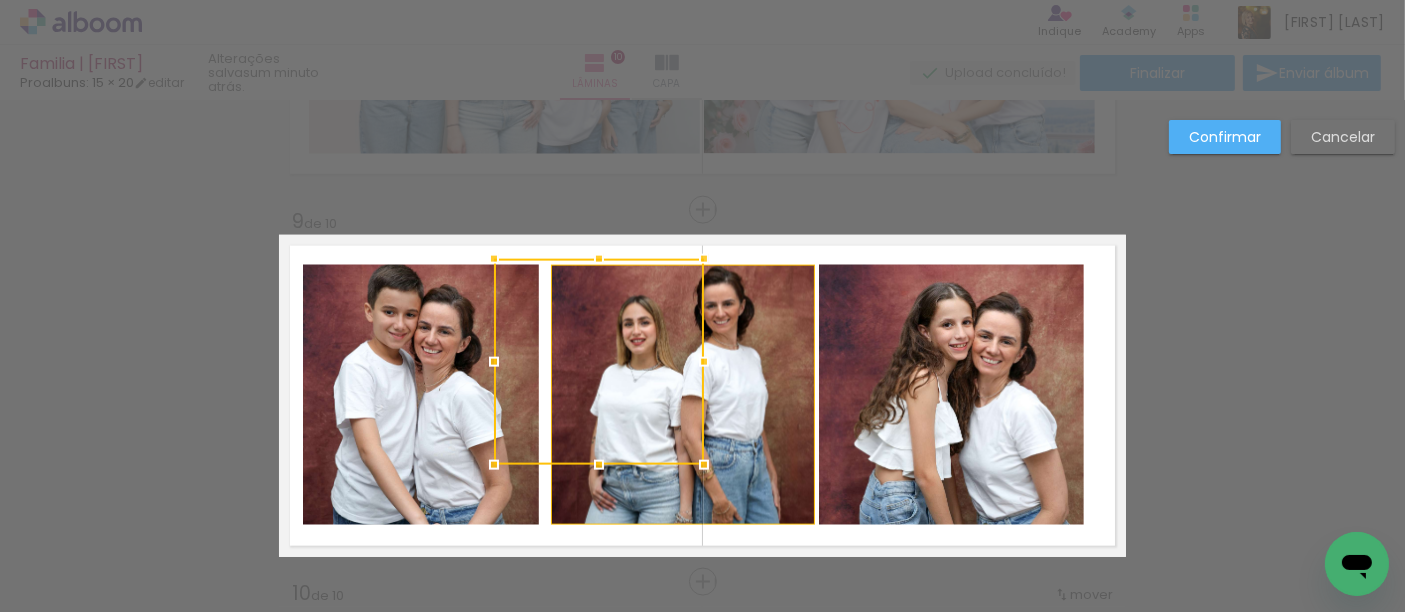 click on "Confirmar Cancelar" at bounding box center (702, -729) 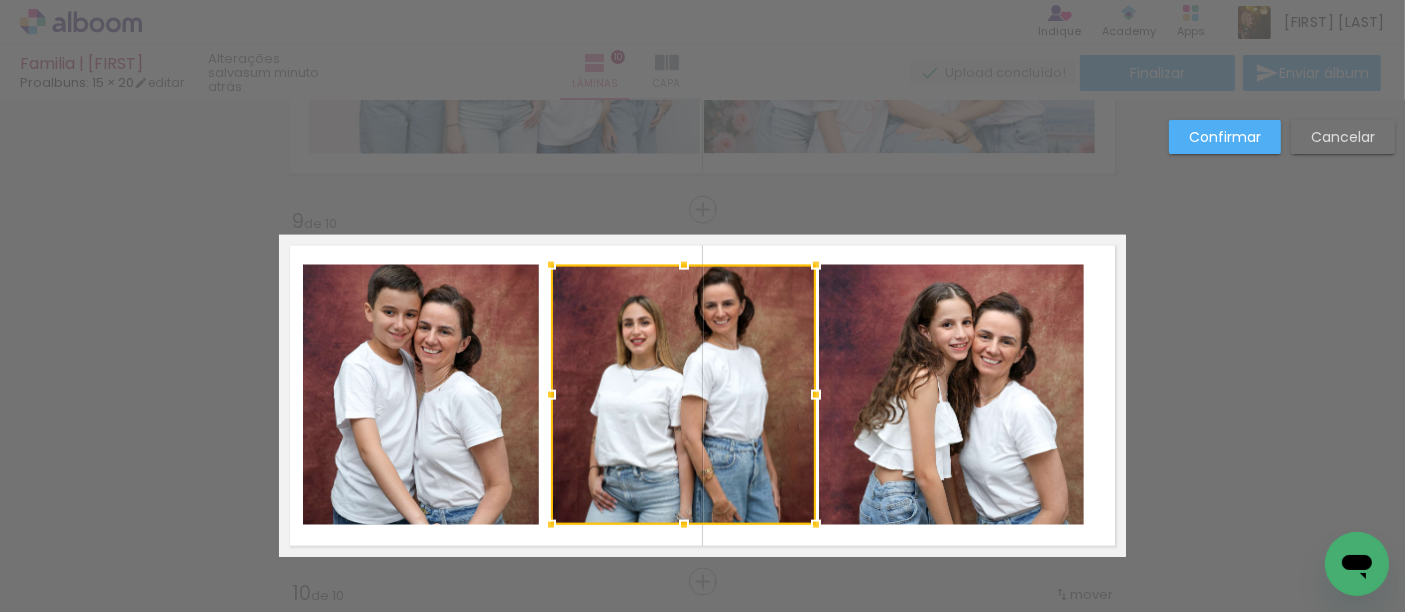 scroll, scrollTop: 3011, scrollLeft: 0, axis: vertical 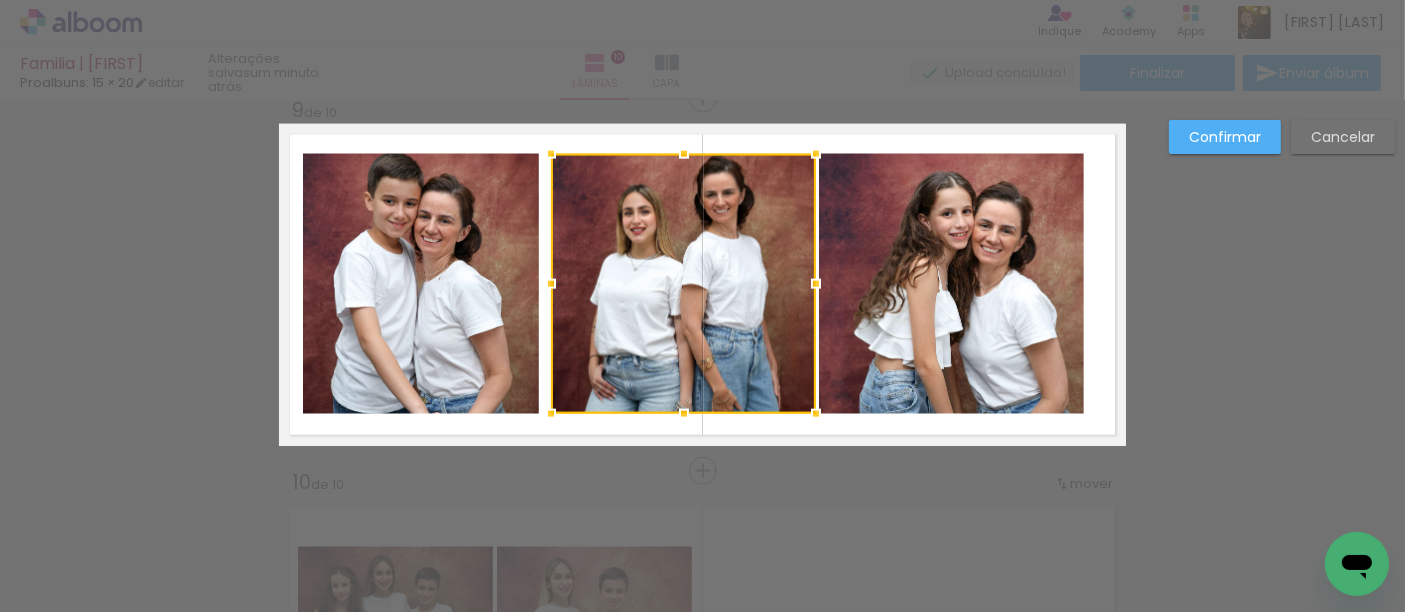 click 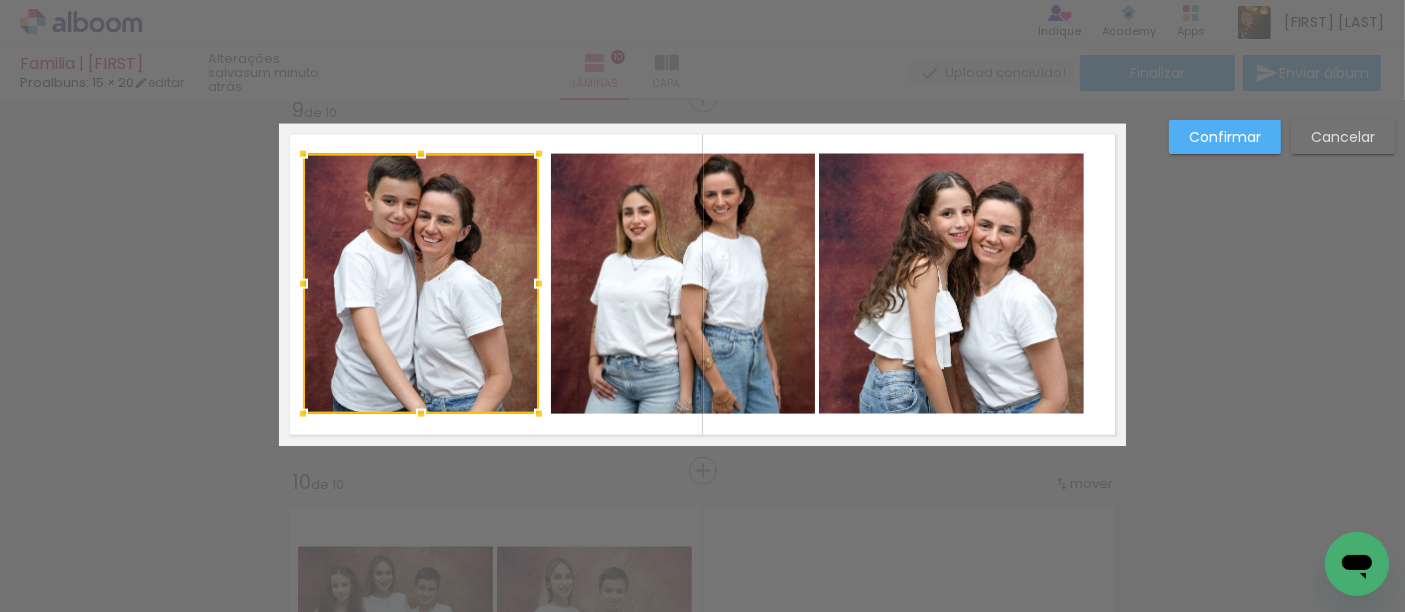 click at bounding box center [421, 284] 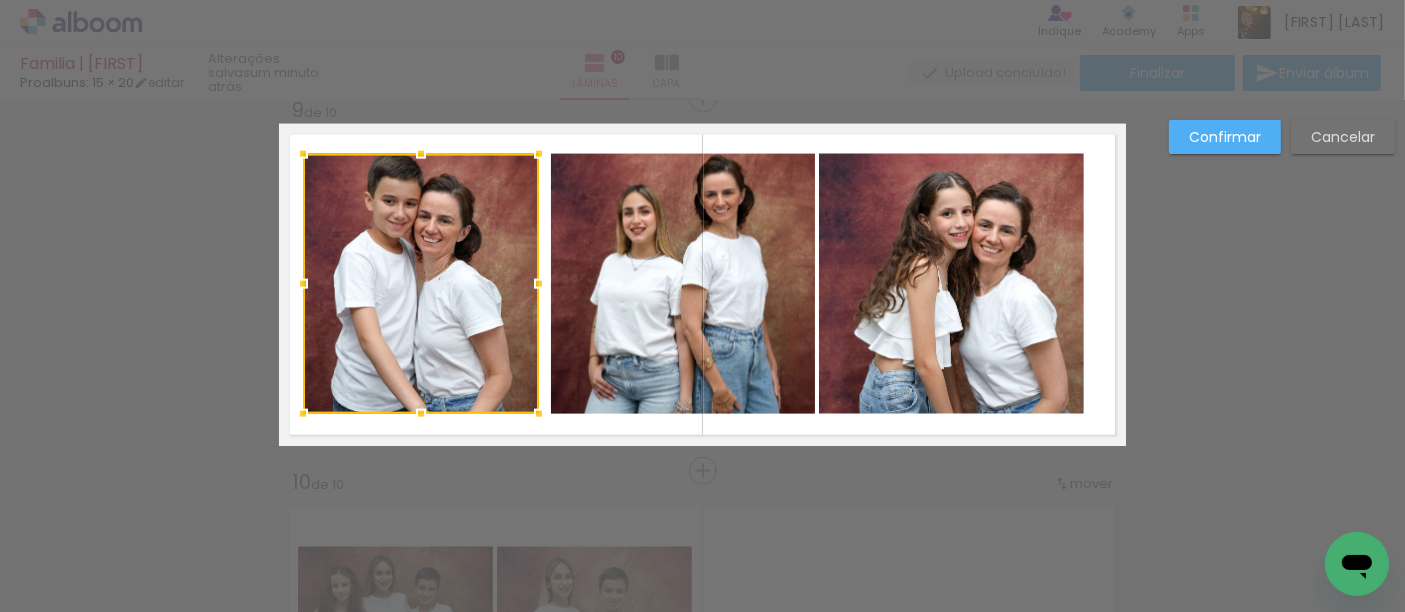 click at bounding box center [421, 284] 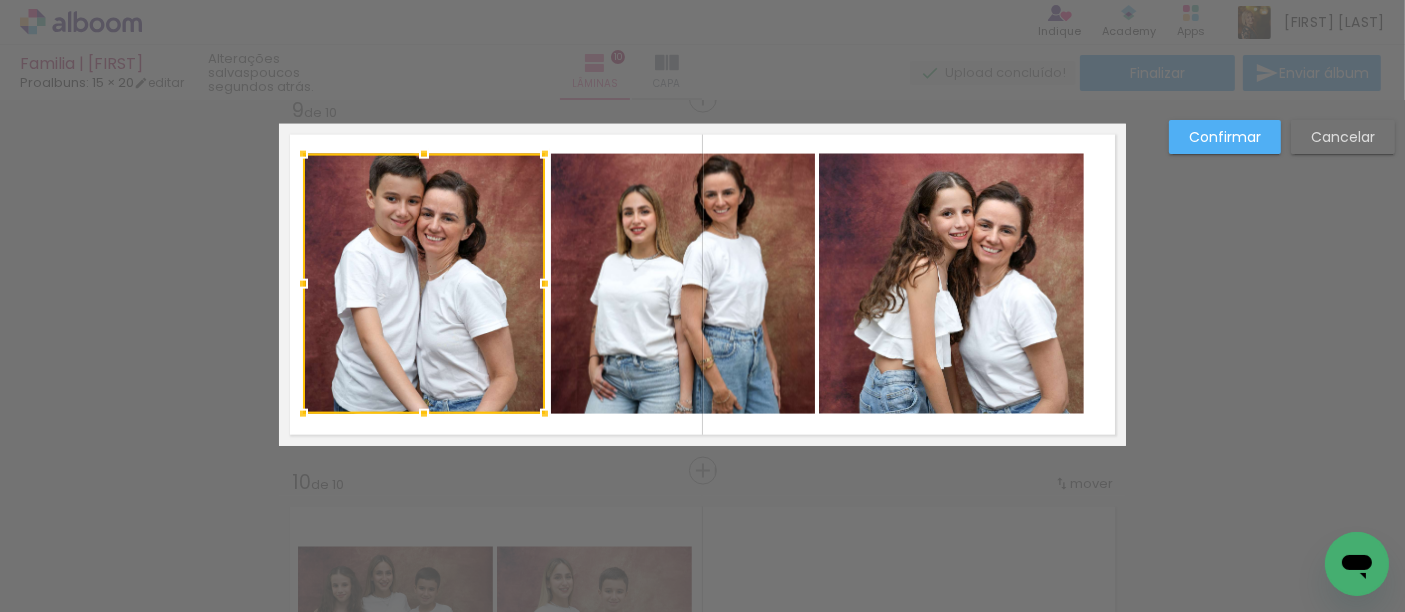 drag, startPoint x: 524, startPoint y: 281, endPoint x: 539, endPoint y: 281, distance: 15 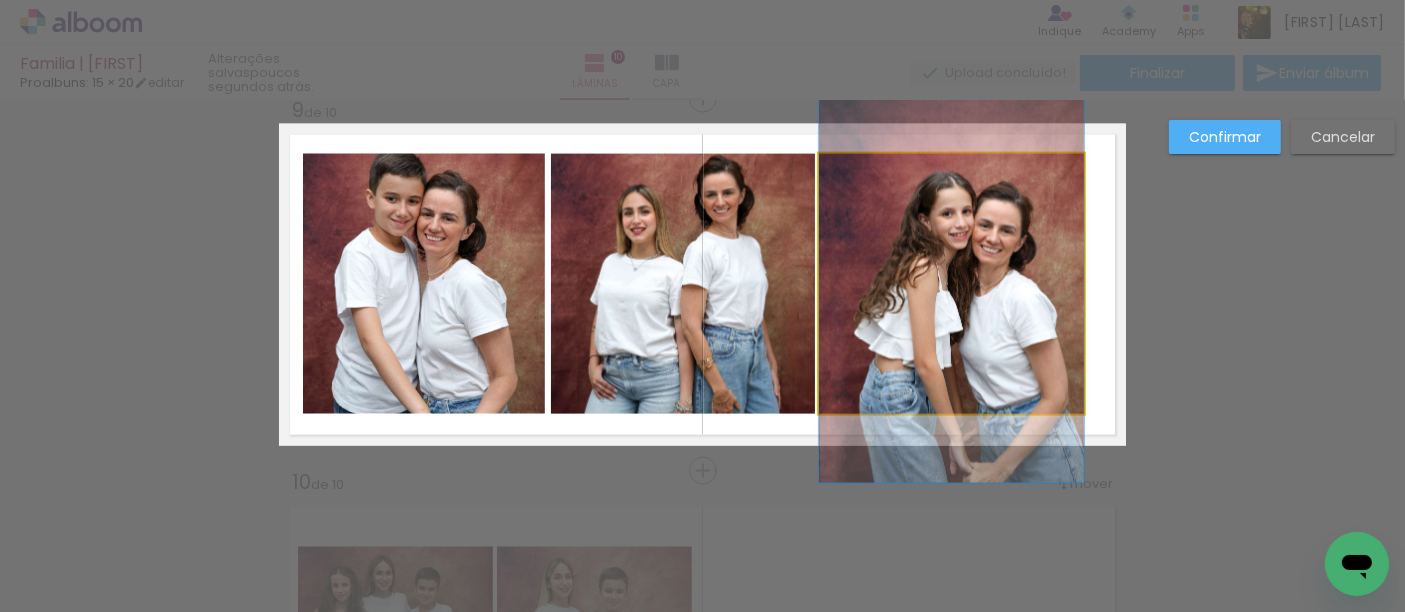 click 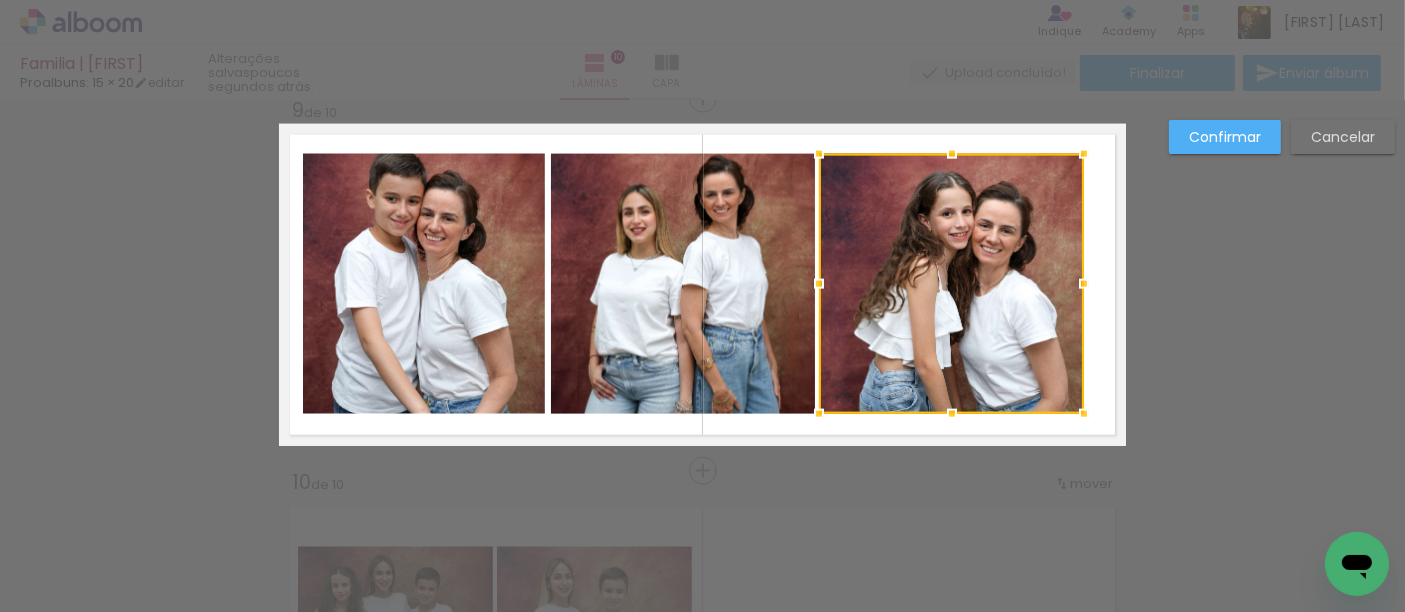 click at bounding box center [951, 284] 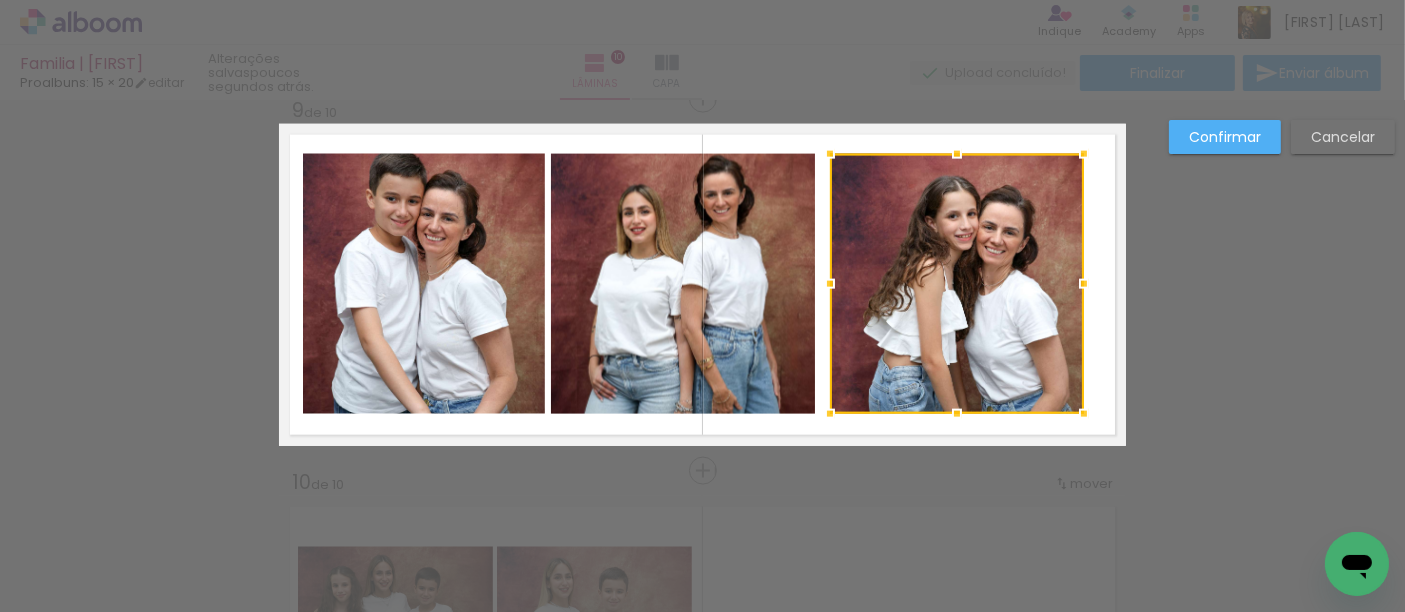 click at bounding box center [830, 284] 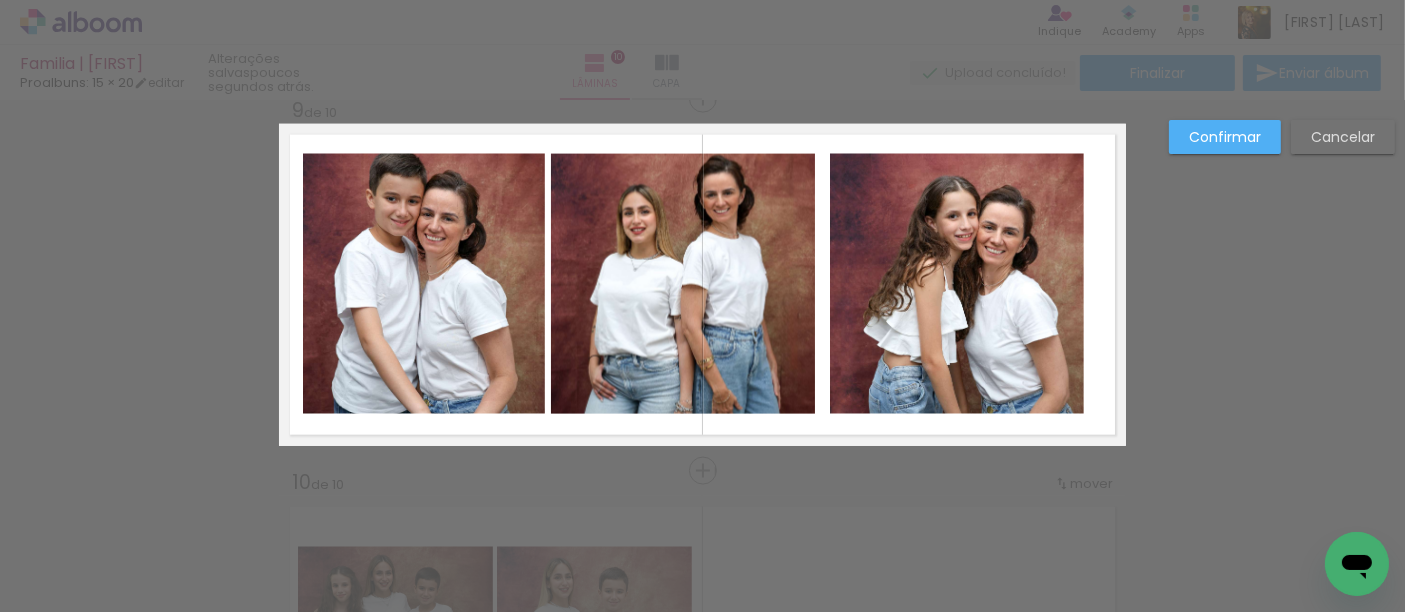 click 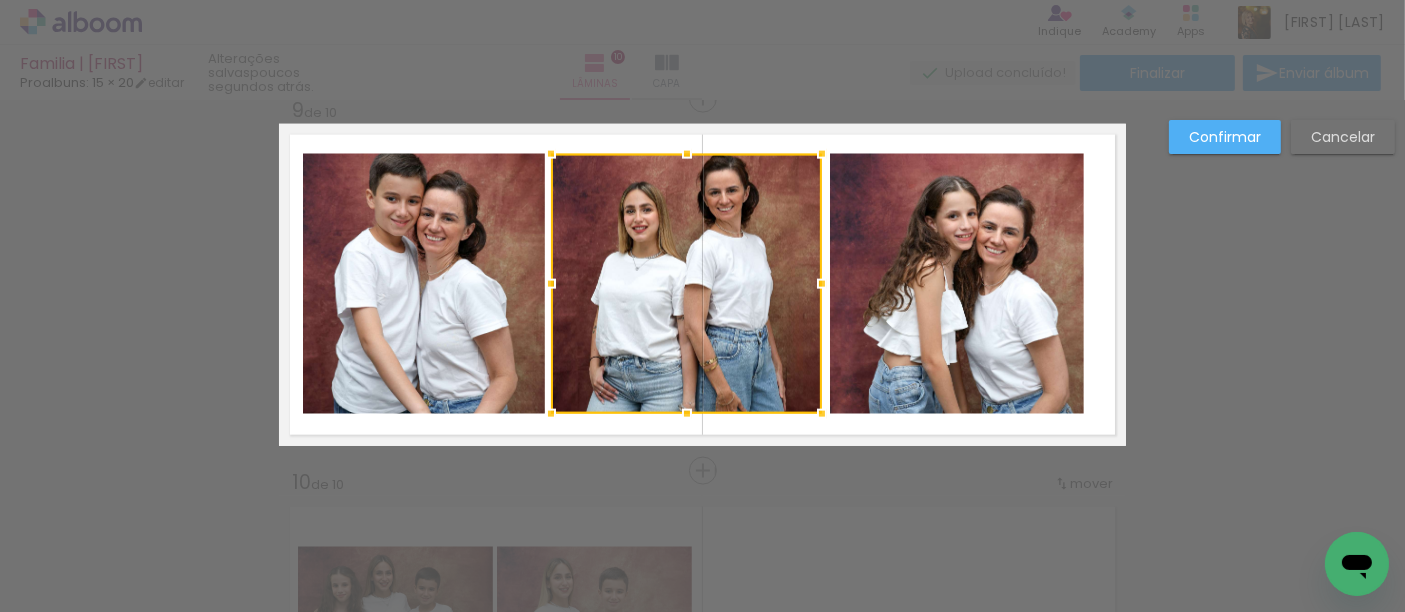 click at bounding box center [822, 284] 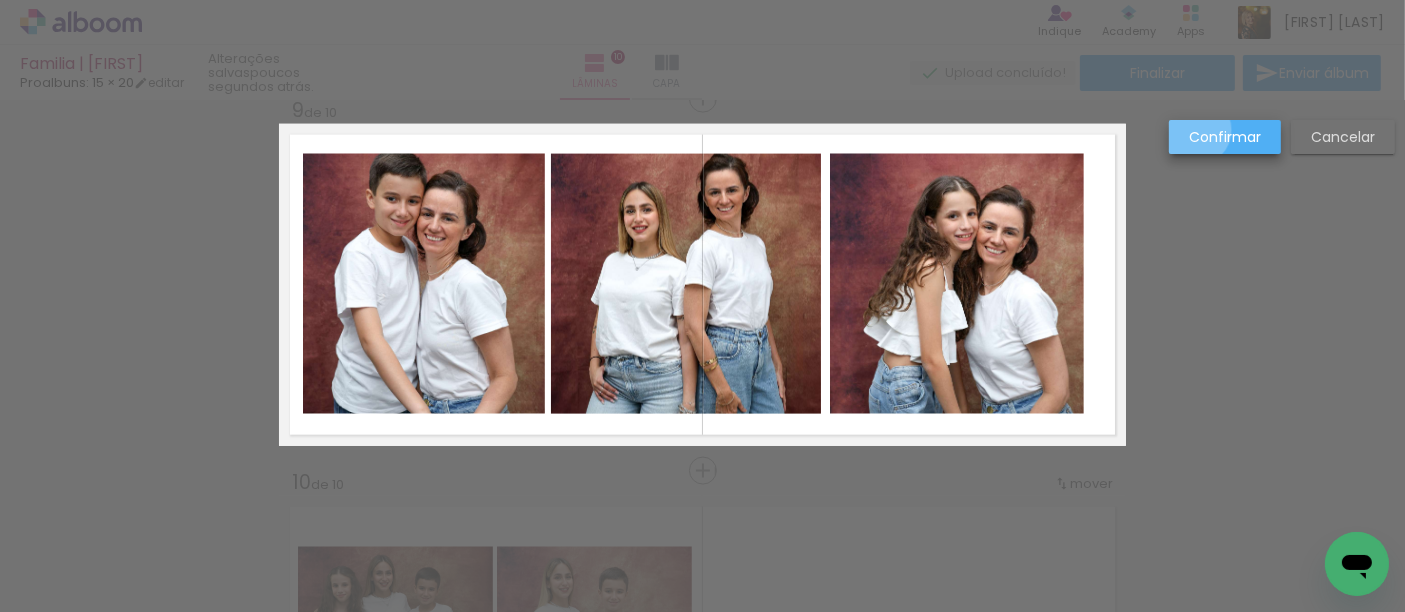 click on "Confirmar" at bounding box center (0, 0) 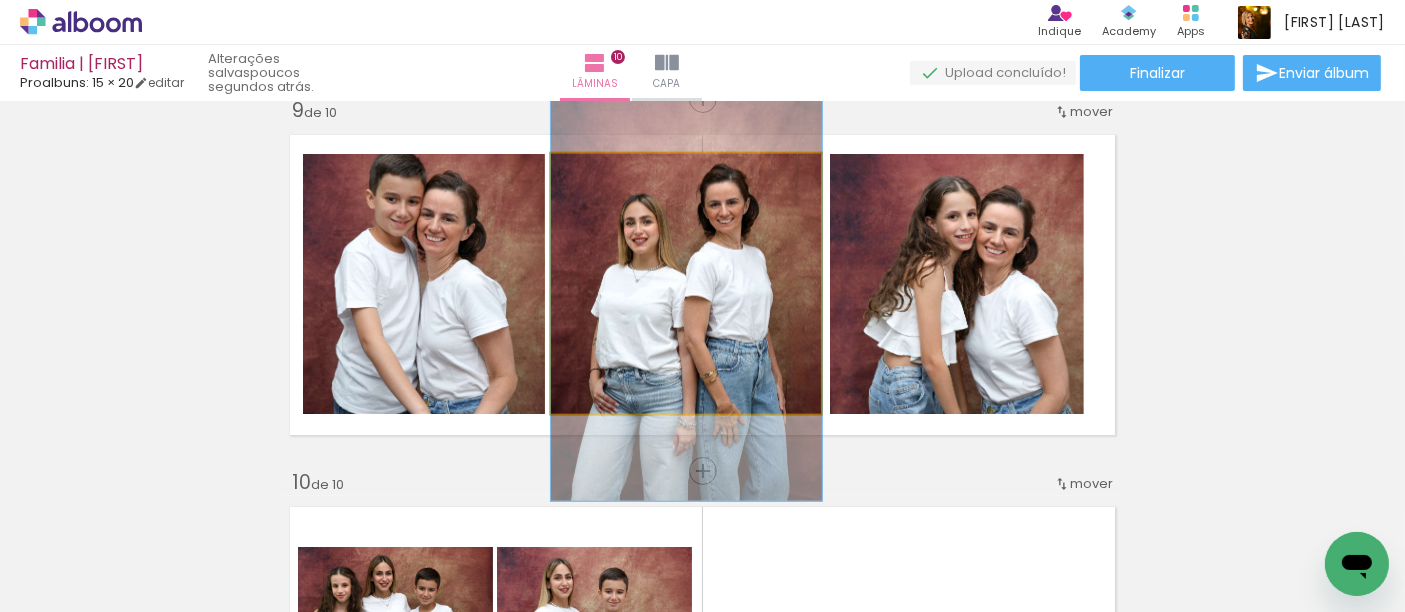 drag, startPoint x: 631, startPoint y: 290, endPoint x: 649, endPoint y: 302, distance: 21.633308 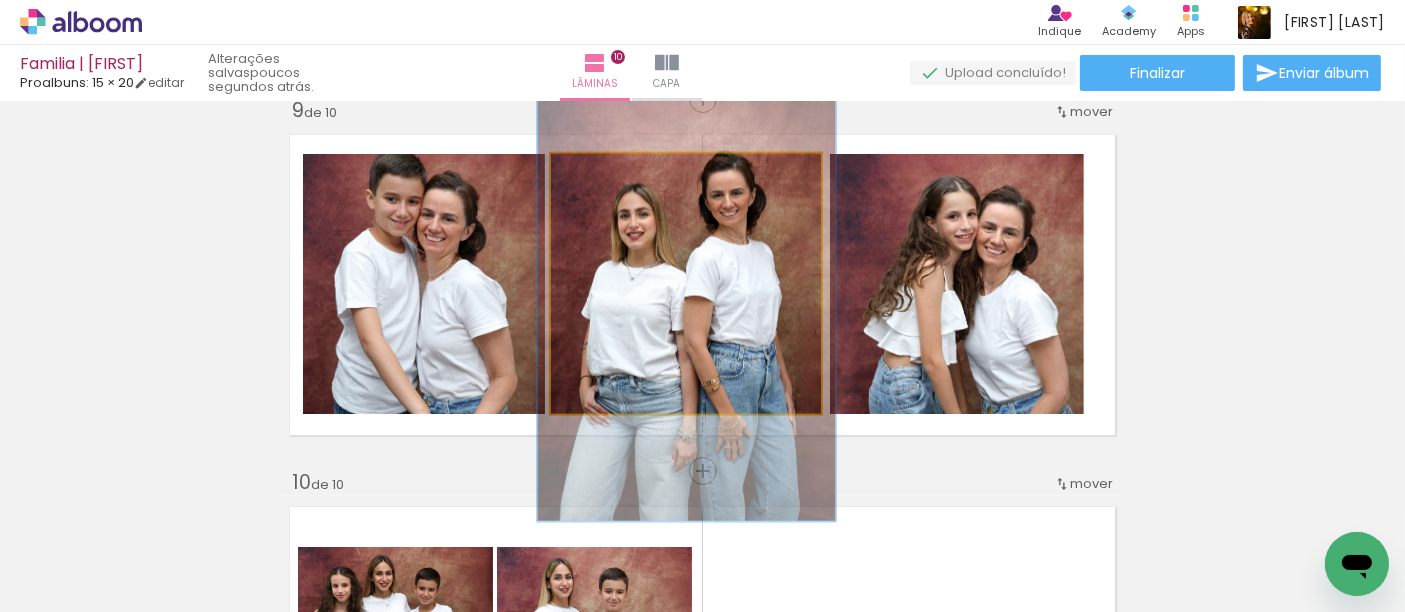 drag, startPoint x: 590, startPoint y: 177, endPoint x: 613, endPoint y: 247, distance: 73.68175 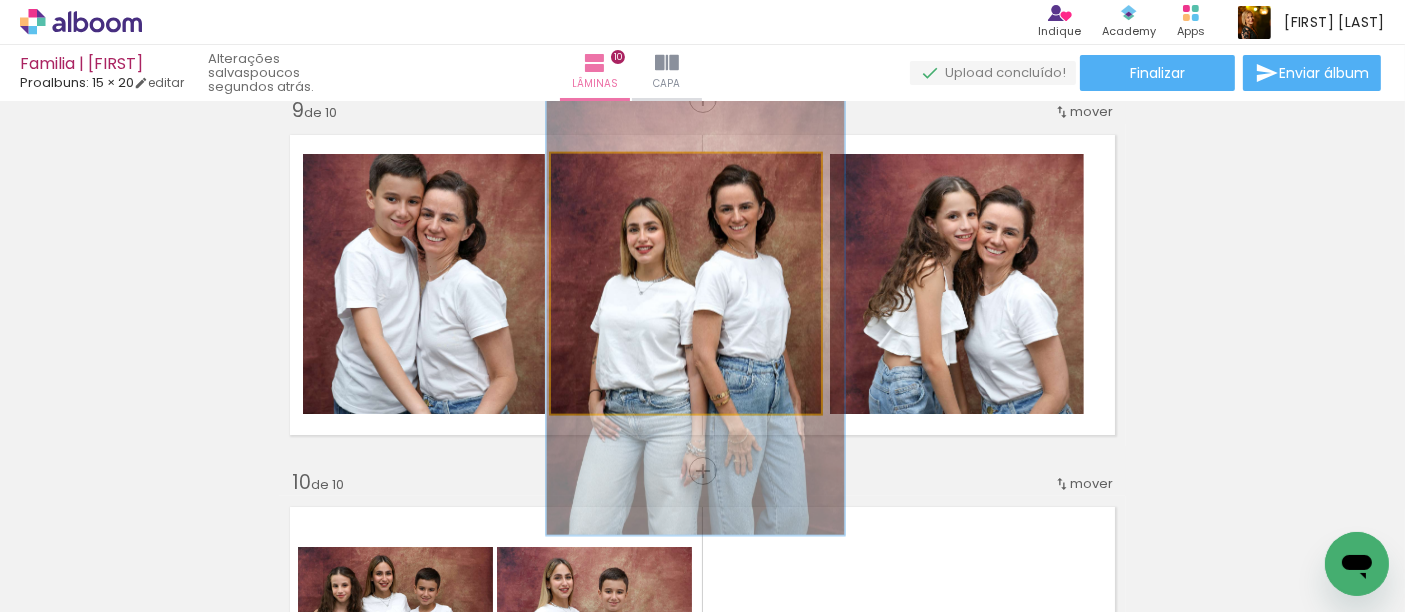 drag, startPoint x: 646, startPoint y: 298, endPoint x: 656, endPoint y: 312, distance: 17.20465 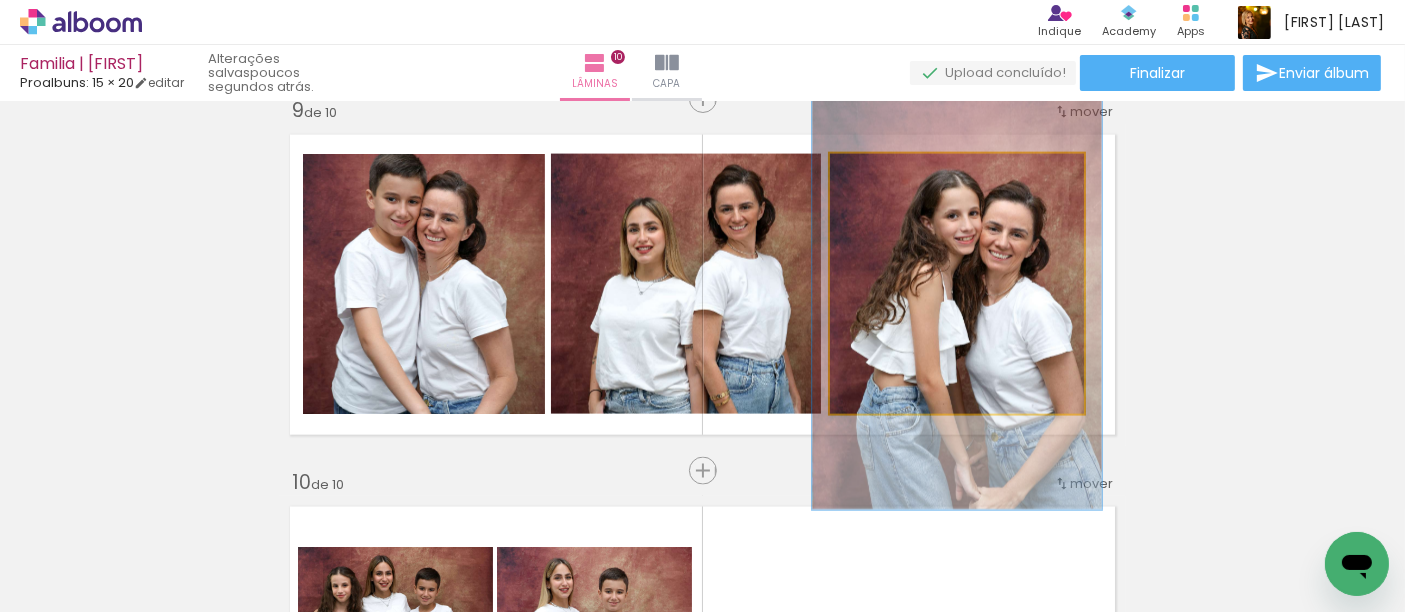 drag, startPoint x: 872, startPoint y: 171, endPoint x: 882, endPoint y: 170, distance: 10.049875 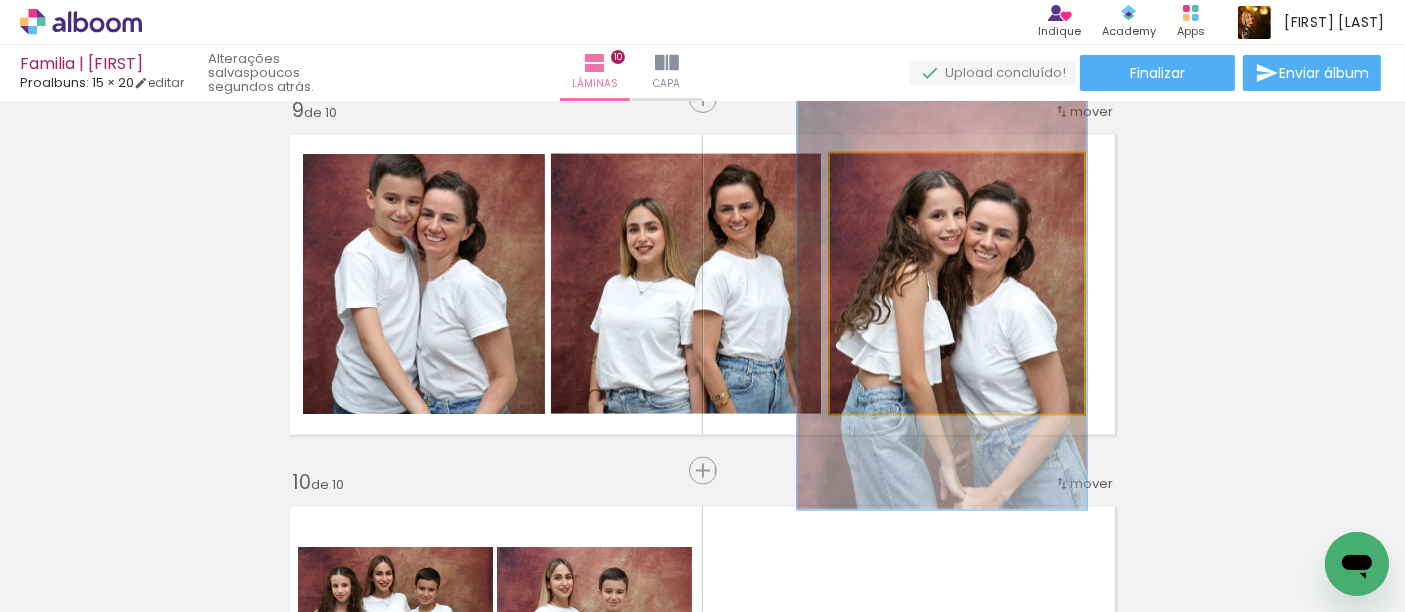drag, startPoint x: 965, startPoint y: 263, endPoint x: 950, endPoint y: 264, distance: 15.033297 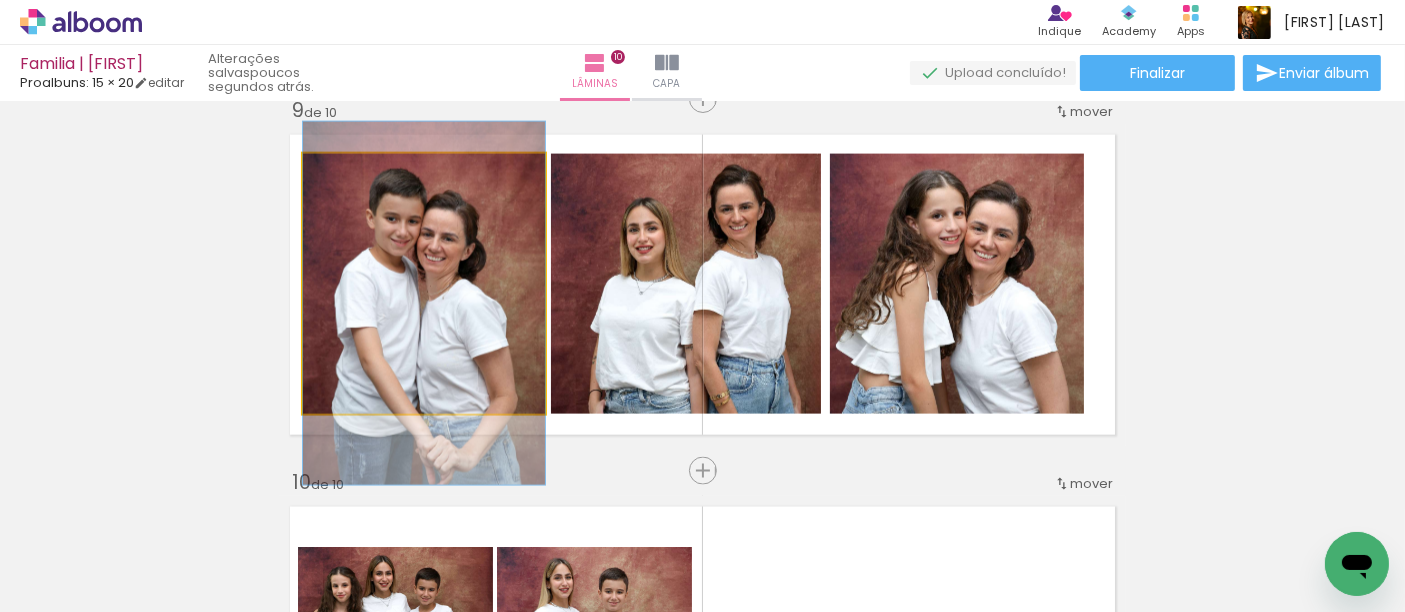 drag, startPoint x: 400, startPoint y: 305, endPoint x: 402, endPoint y: 324, distance: 19.104973 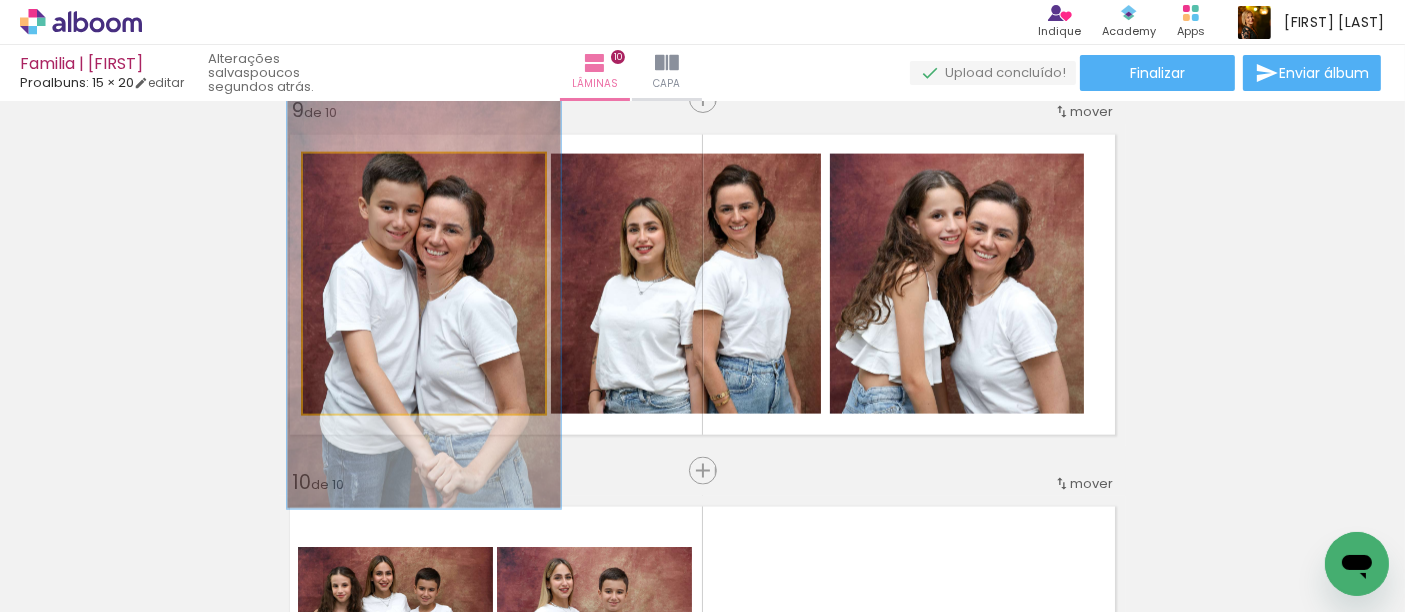 type on "113" 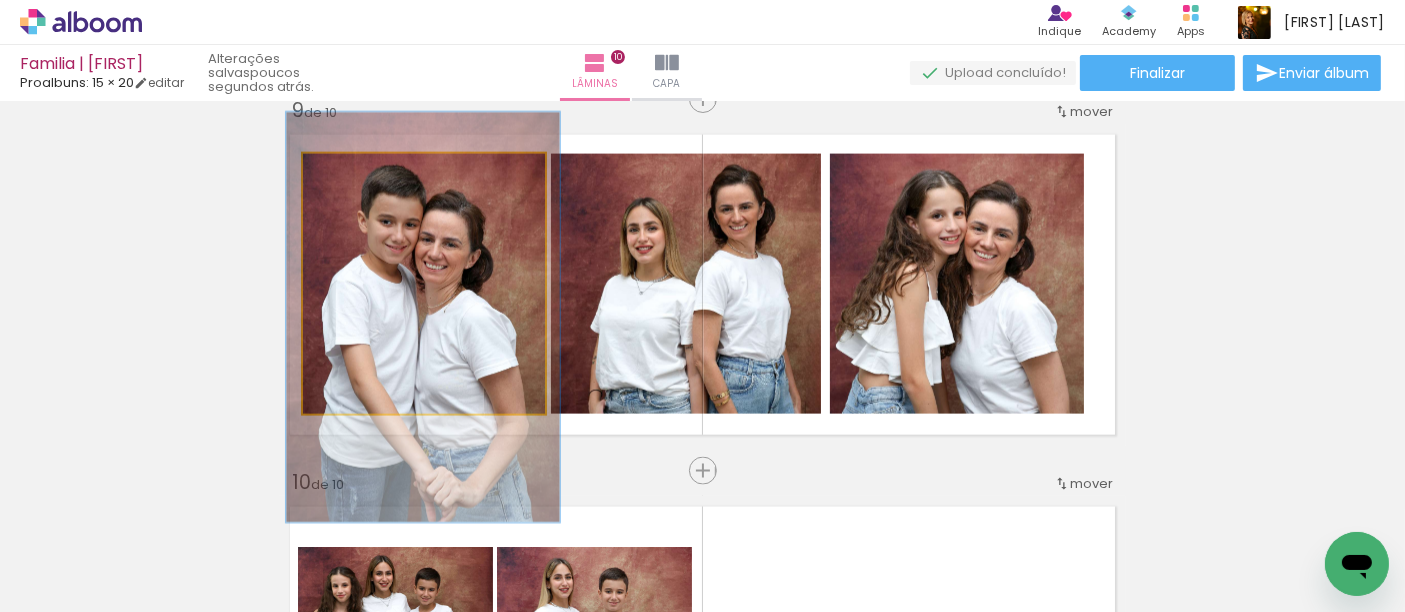 drag, startPoint x: 411, startPoint y: 258, endPoint x: 410, endPoint y: 270, distance: 12.0415945 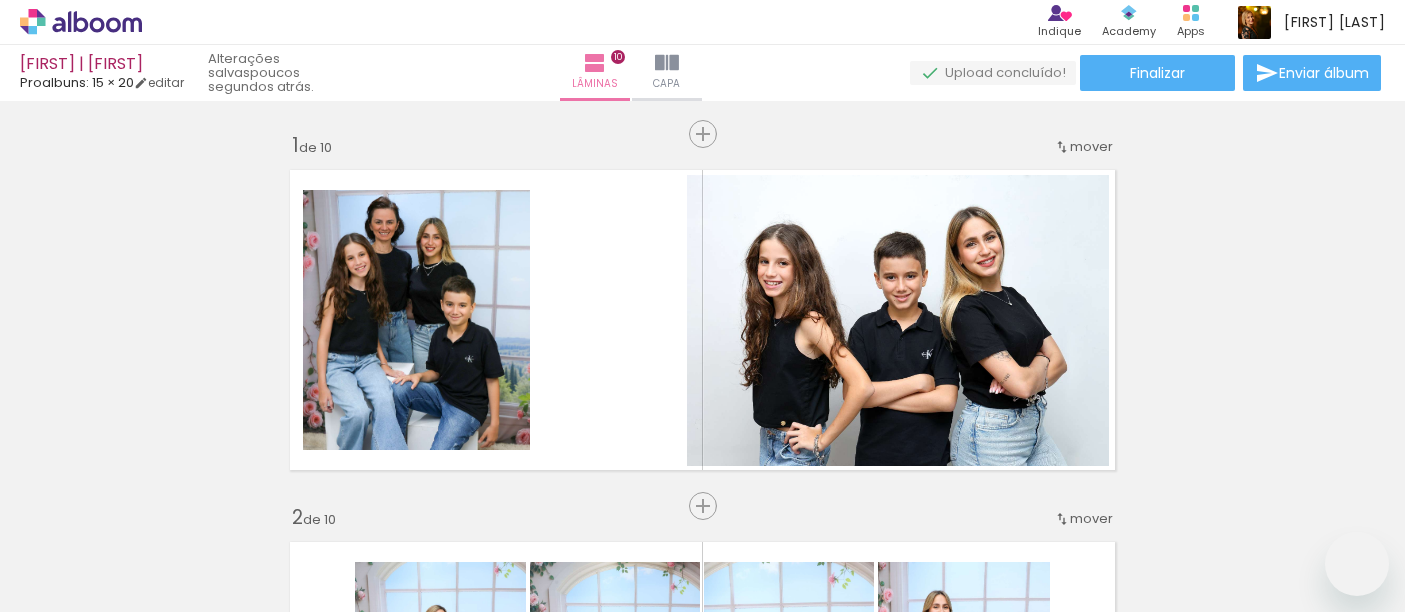 scroll, scrollTop: 0, scrollLeft: 0, axis: both 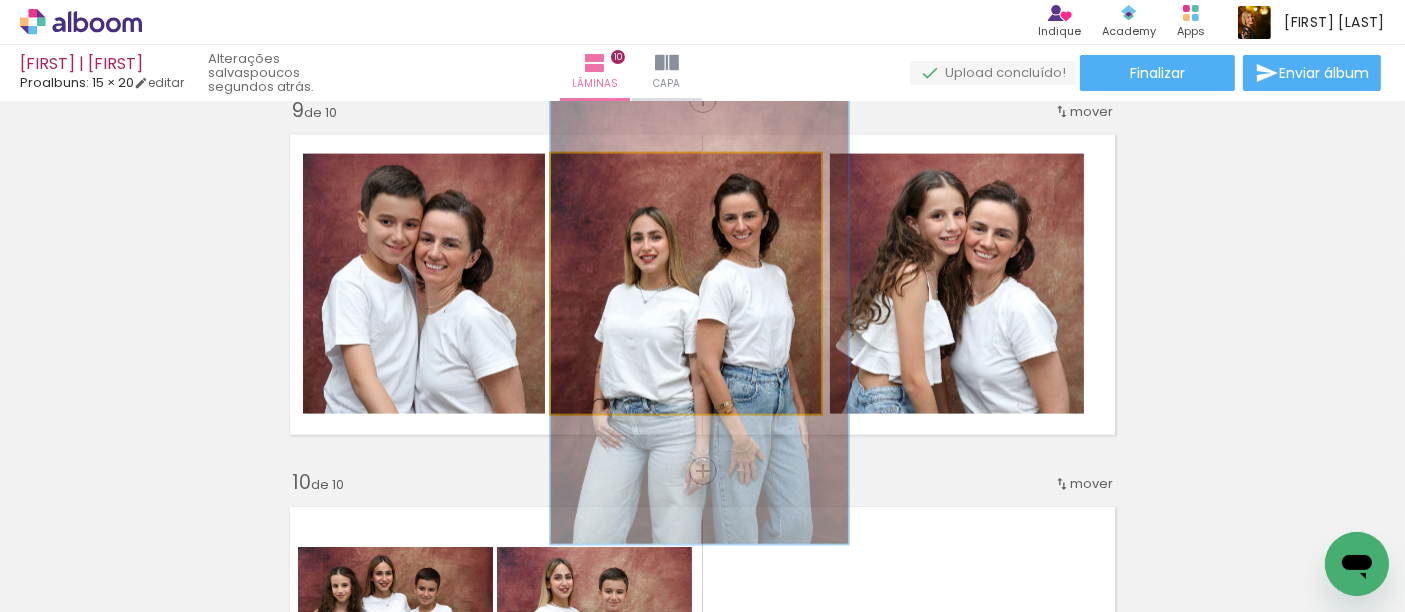 drag, startPoint x: 699, startPoint y: 283, endPoint x: 725, endPoint y: 292, distance: 27.513634 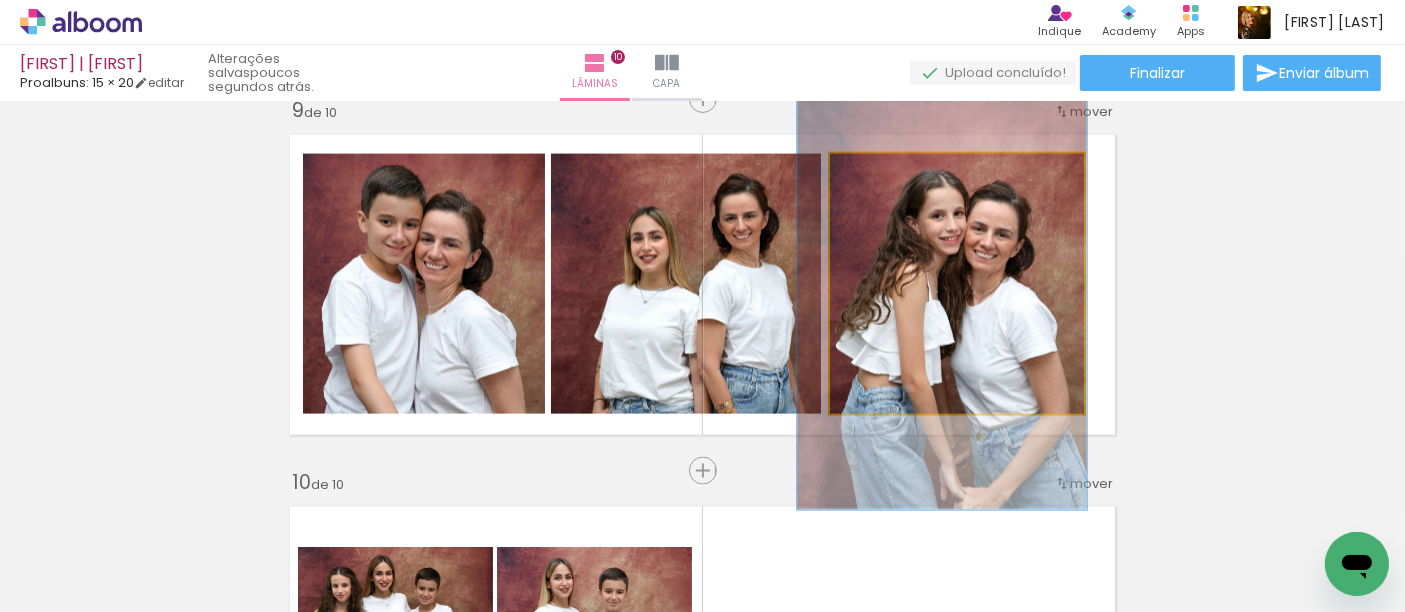 click 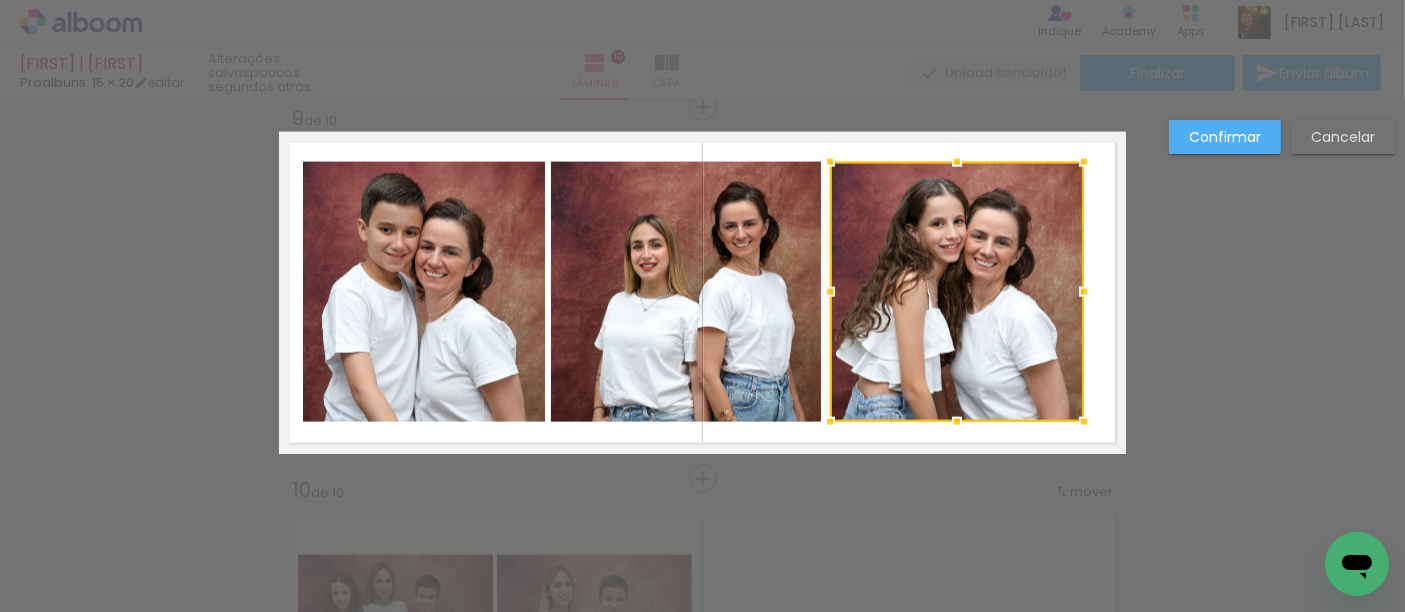 scroll, scrollTop: 3001, scrollLeft: 0, axis: vertical 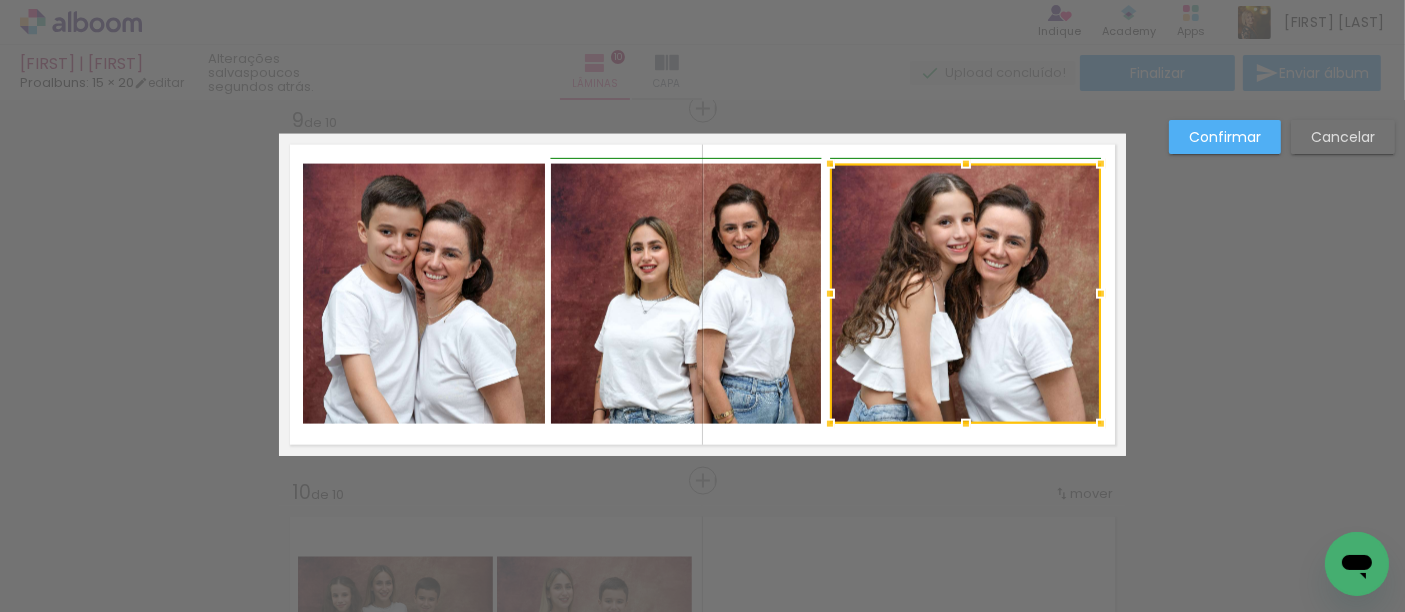 drag, startPoint x: 1085, startPoint y: 298, endPoint x: 1107, endPoint y: 298, distance: 22 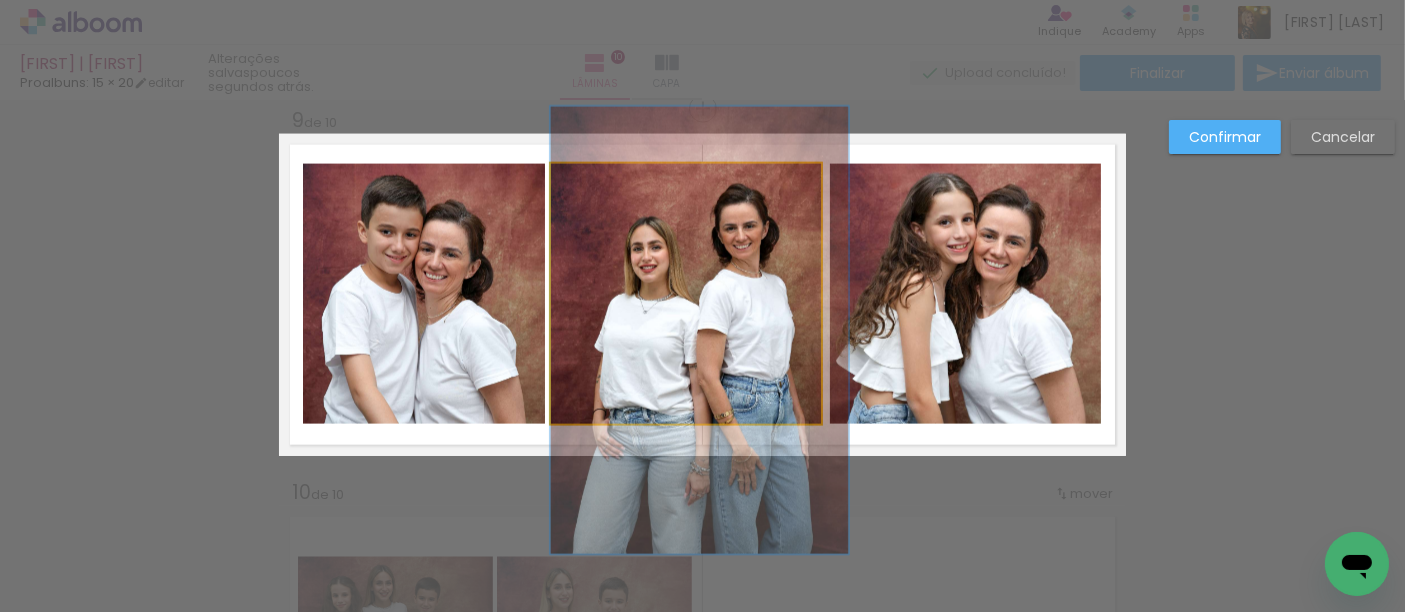 click 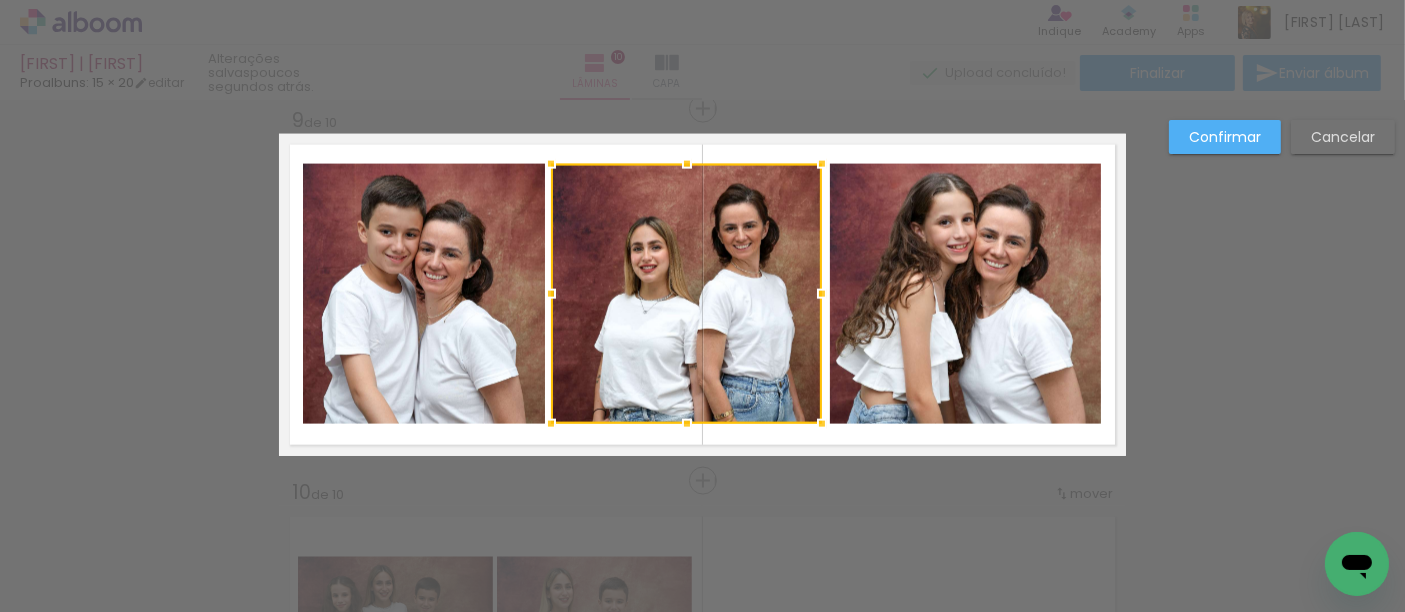 click at bounding box center [686, 294] 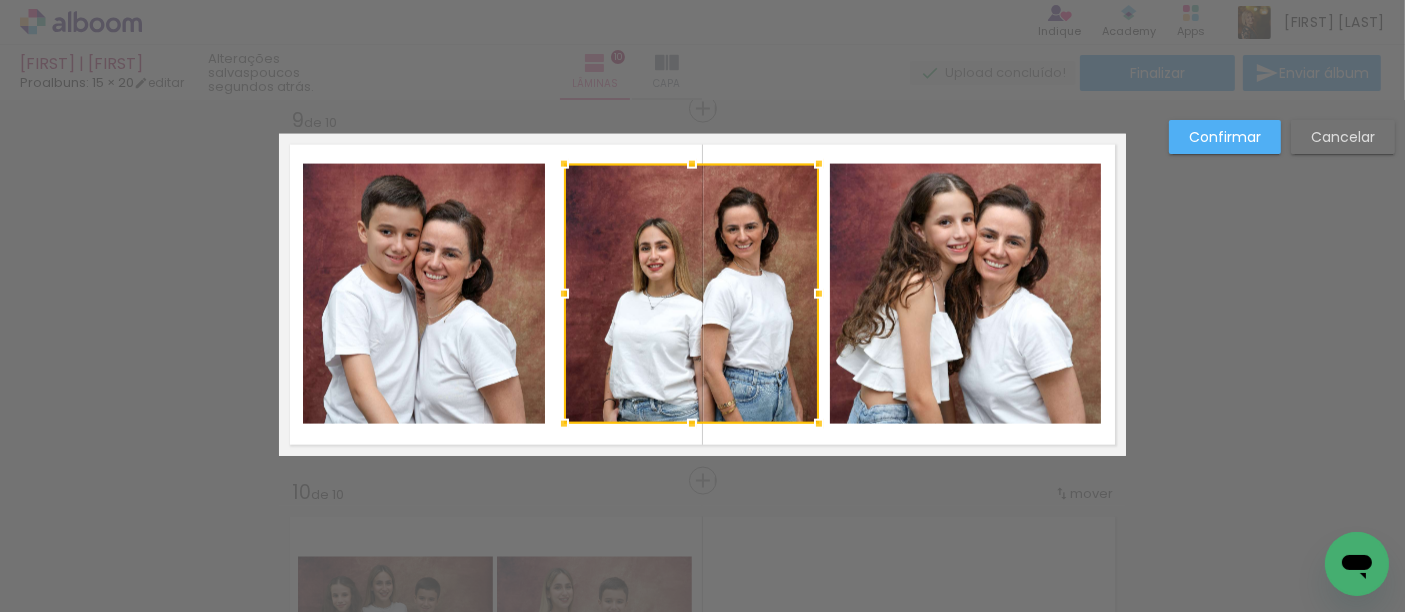 drag, startPoint x: 548, startPoint y: 292, endPoint x: 563, endPoint y: 290, distance: 15.132746 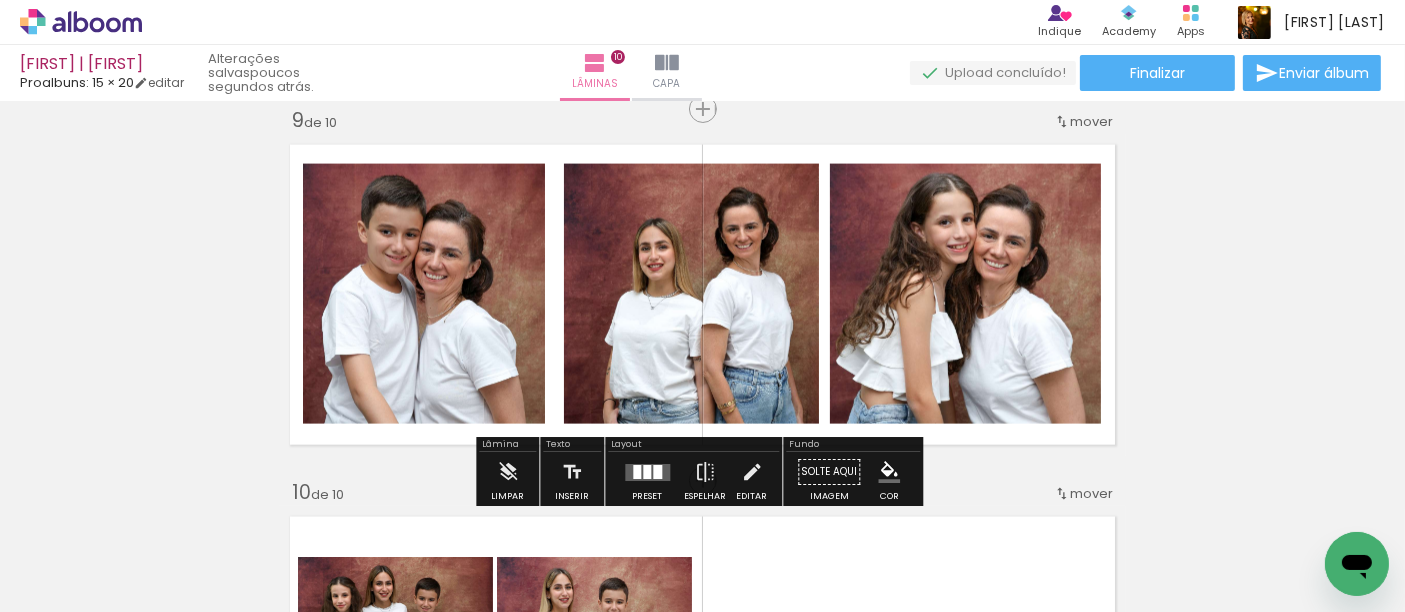 click 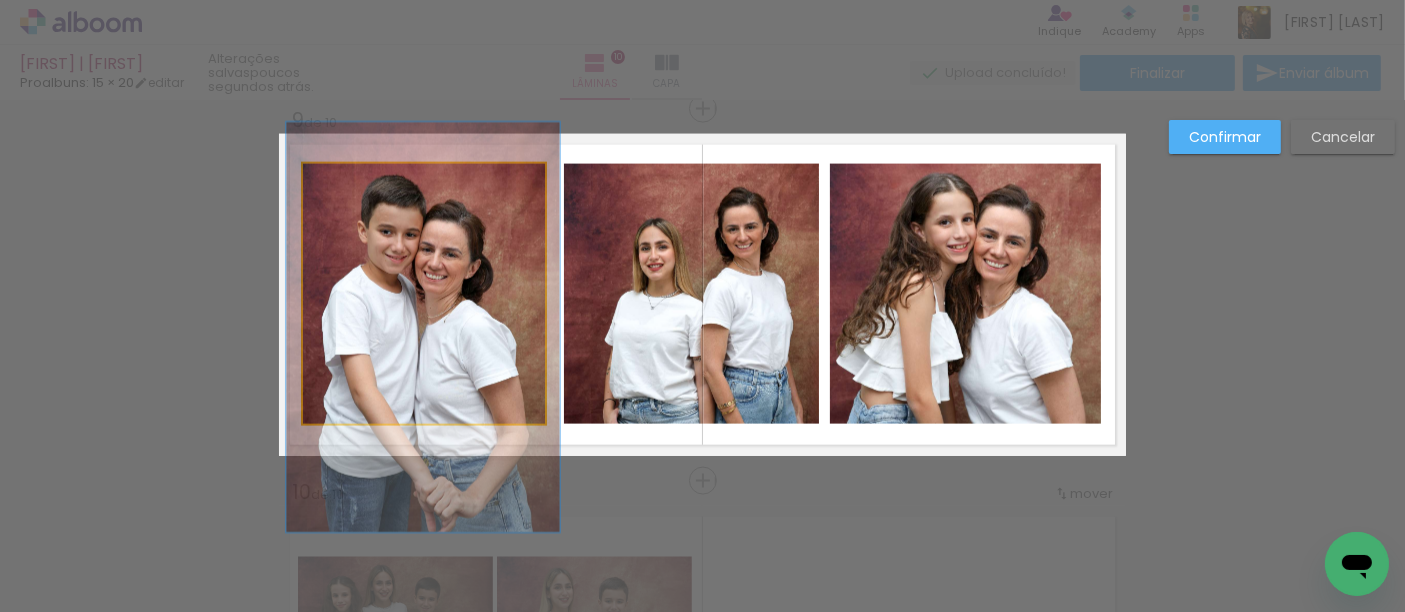 click 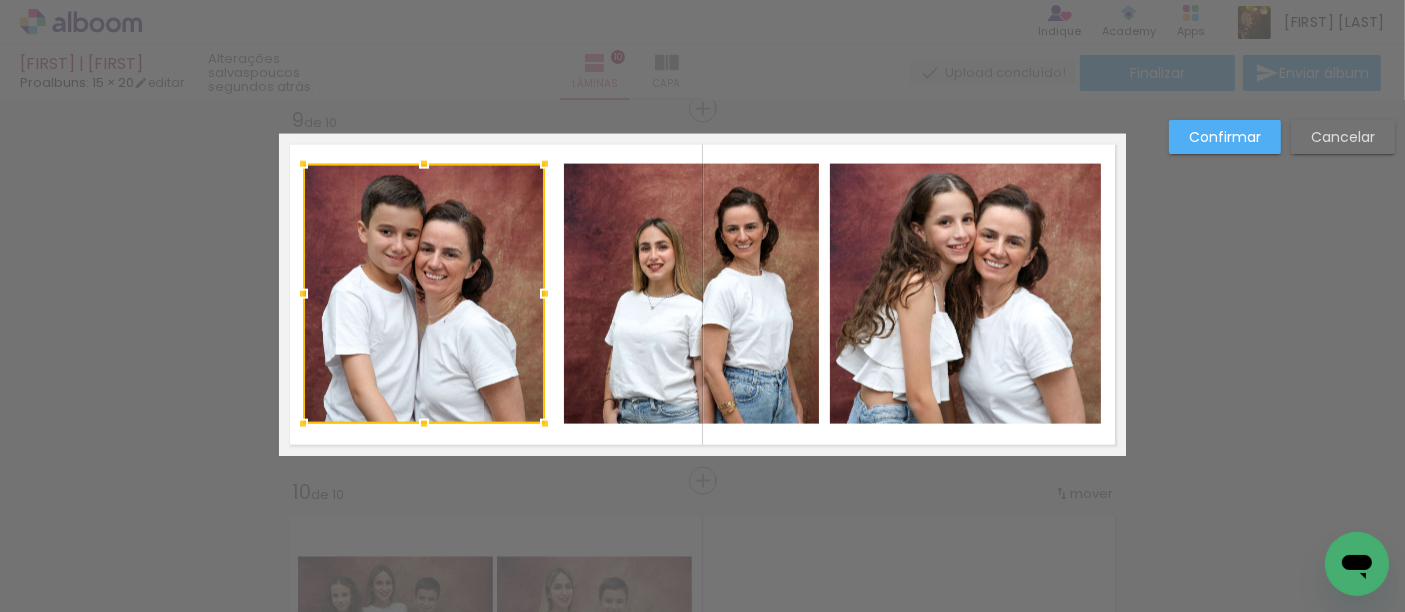click at bounding box center [424, 294] 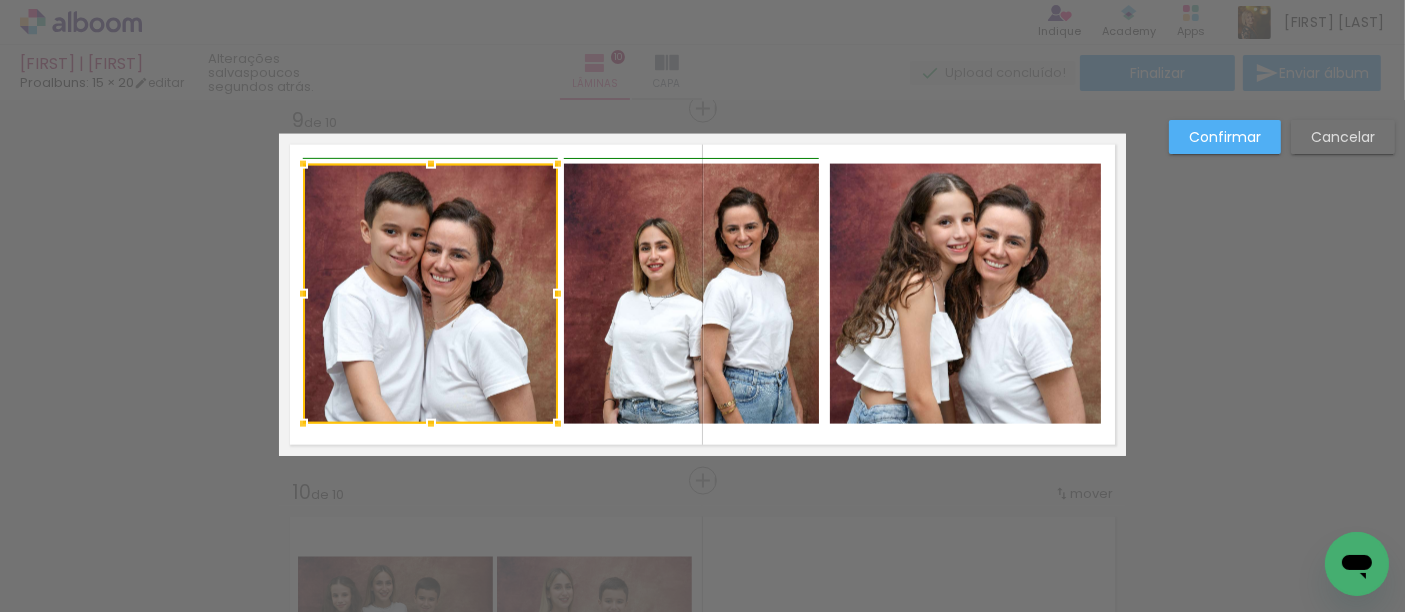 drag, startPoint x: 540, startPoint y: 295, endPoint x: 799, endPoint y: 219, distance: 269.92035 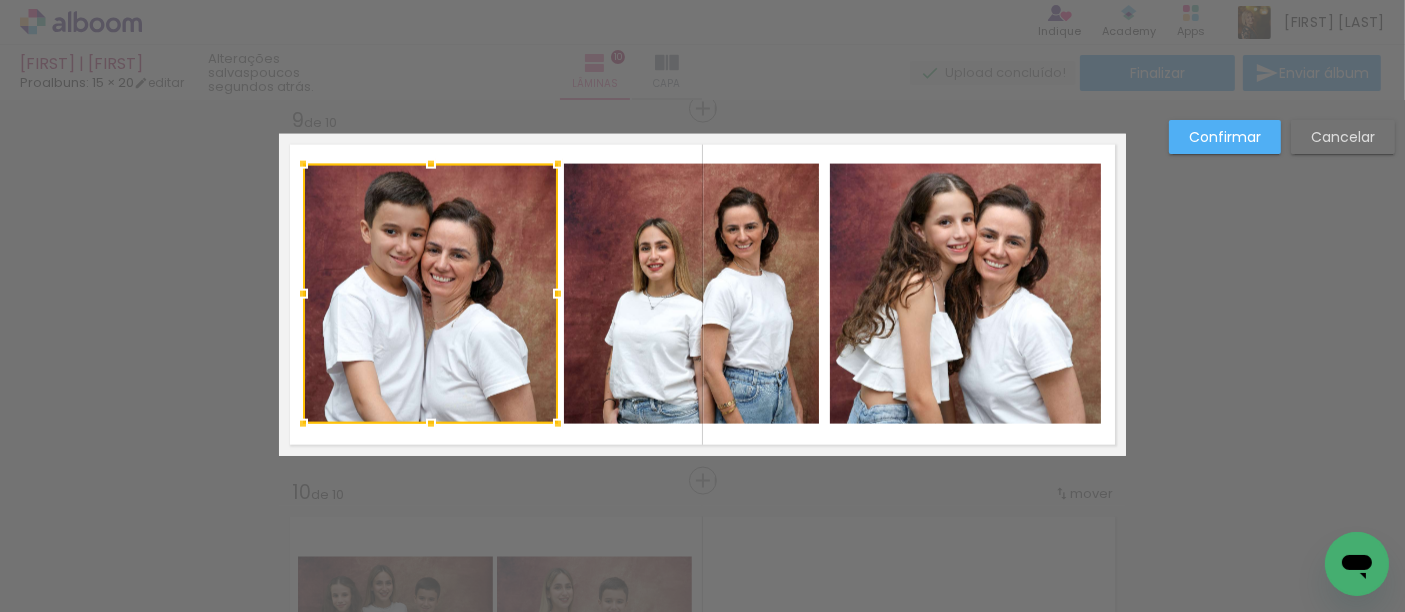 click on "Confirmar" at bounding box center (0, 0) 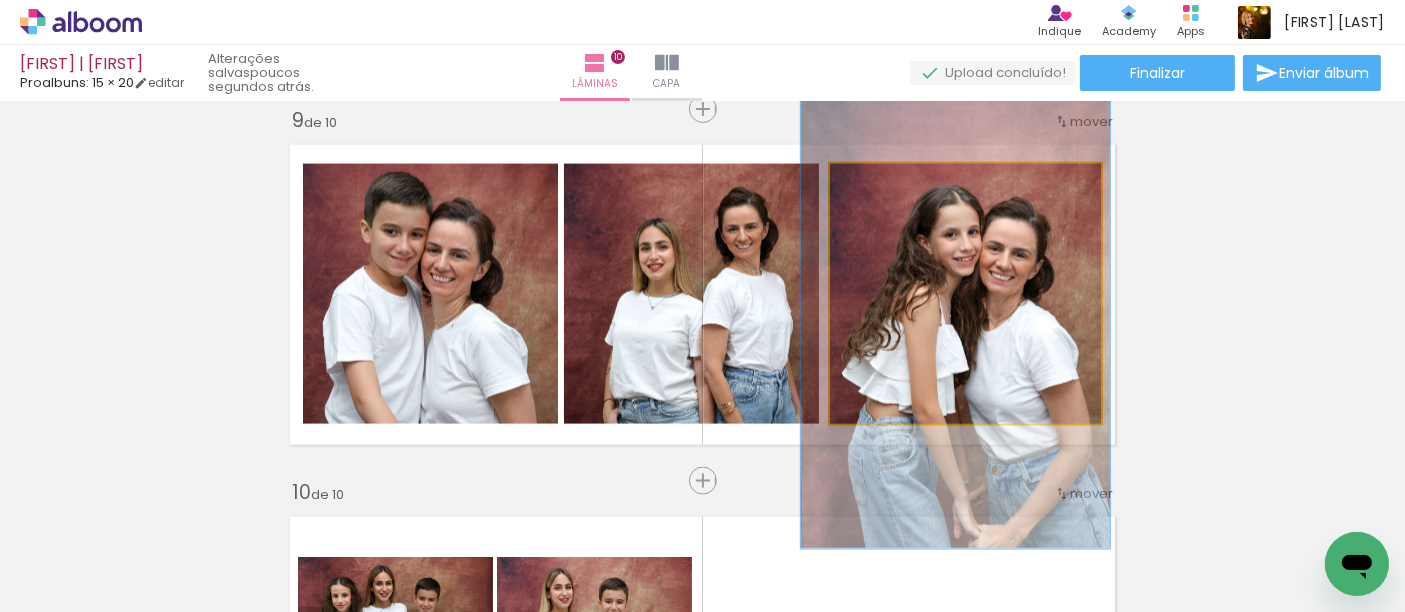 drag, startPoint x: 997, startPoint y: 259, endPoint x: 1051, endPoint y: 253, distance: 54.33231 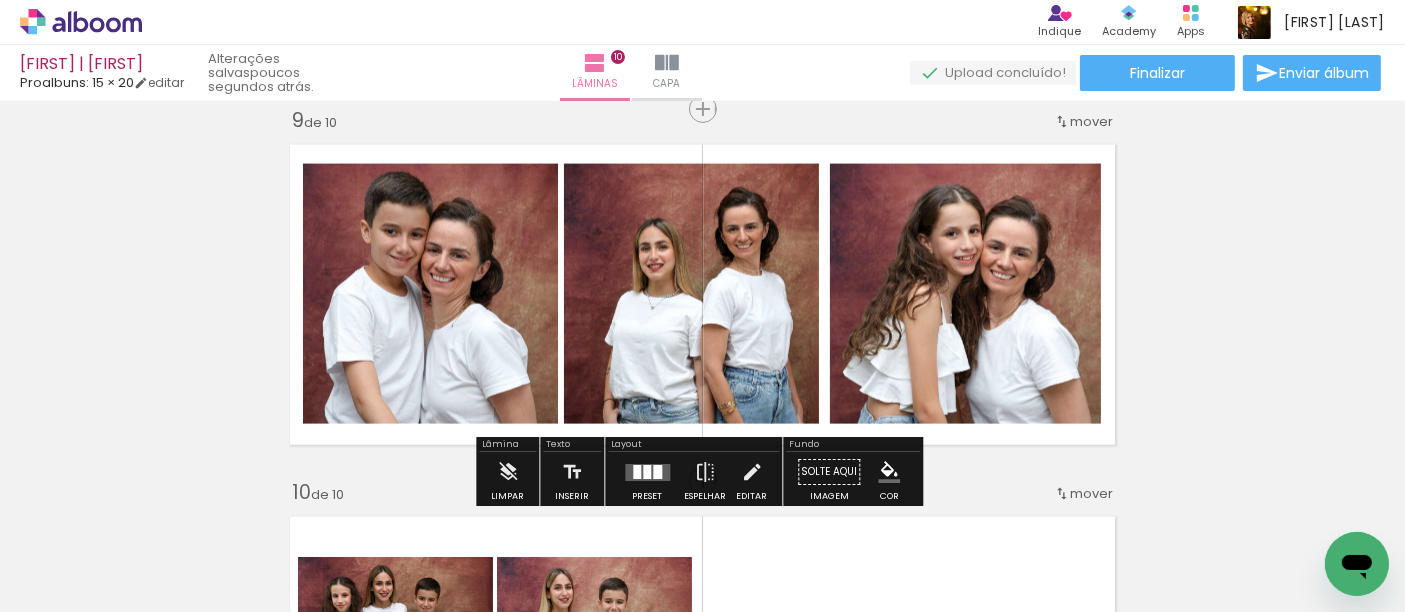 click on "Inserir lâmina 1  de 10  Inserir lâmina 2  de 10  Inserir lâmina 3  de 10  Inserir lâmina 4  de 10  Inserir lâmina 5  de 10  Inserir lâmina 6  de 10  Inserir lâmina 7  de 10  Inserir lâmina 8  de 10  Inserir lâmina 9  de 10  Inserir lâmina 10  de 10" at bounding box center (702, -847) 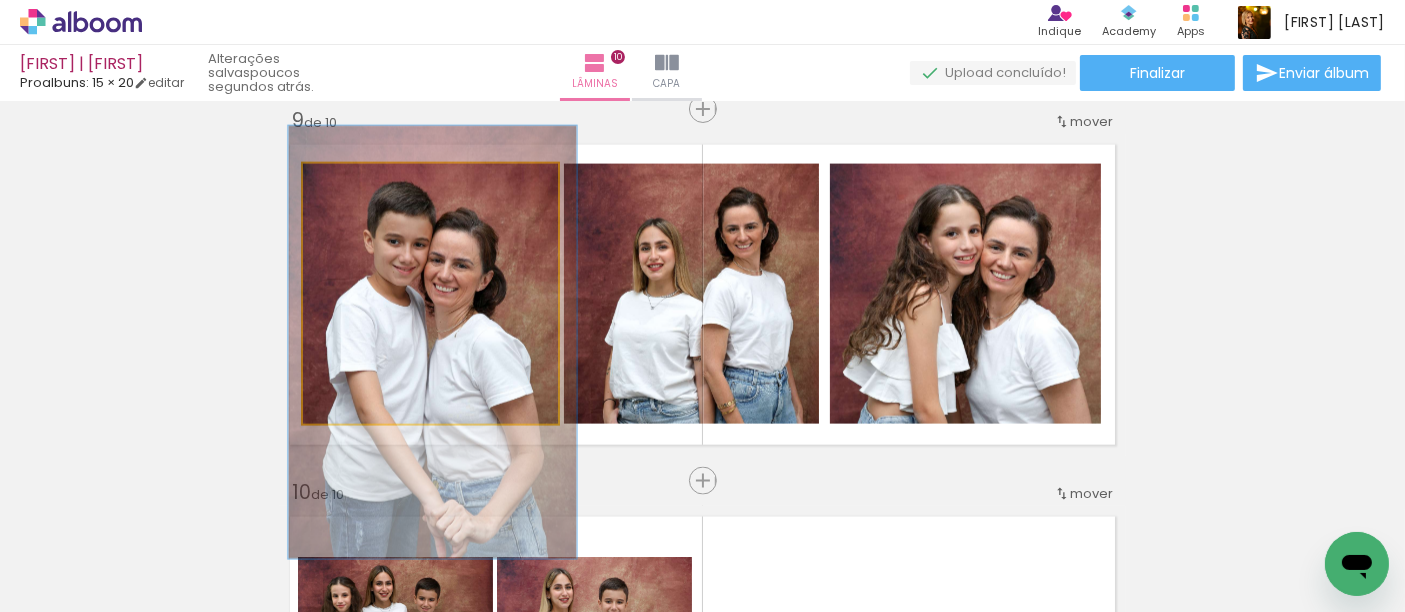 drag, startPoint x: 436, startPoint y: 271, endPoint x: 438, endPoint y: 281, distance: 10.198039 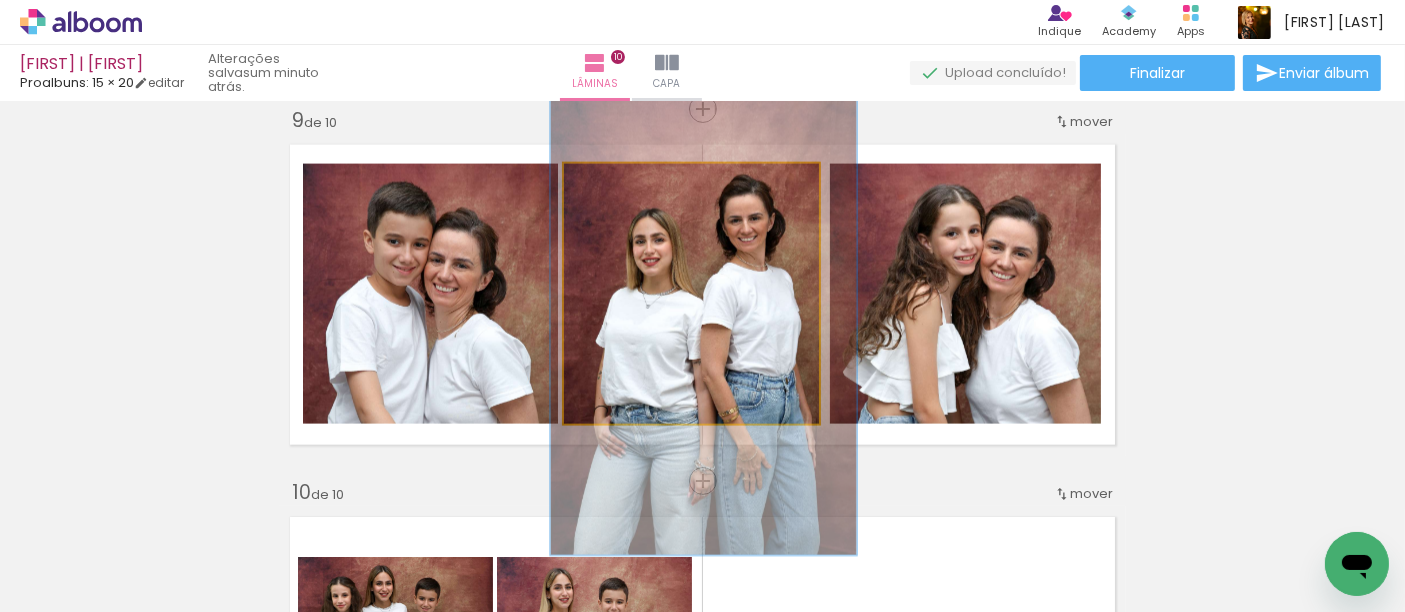 type on "120" 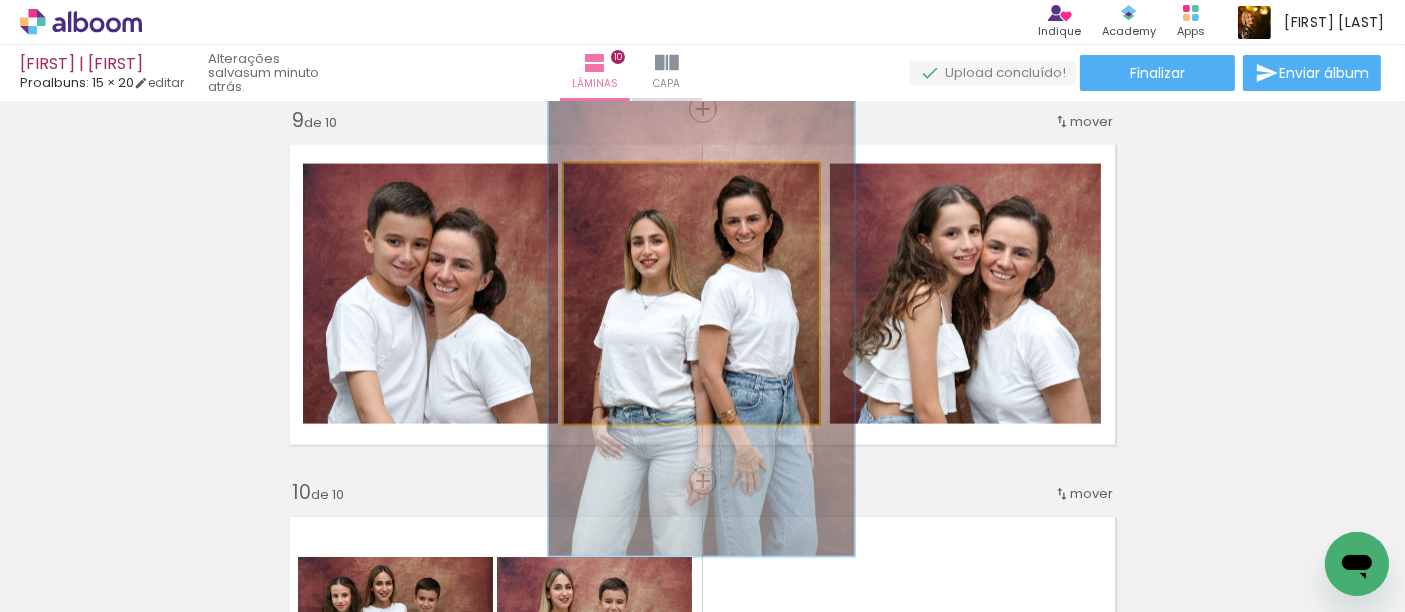 drag, startPoint x: 673, startPoint y: 308, endPoint x: 788, endPoint y: 294, distance: 115.84904 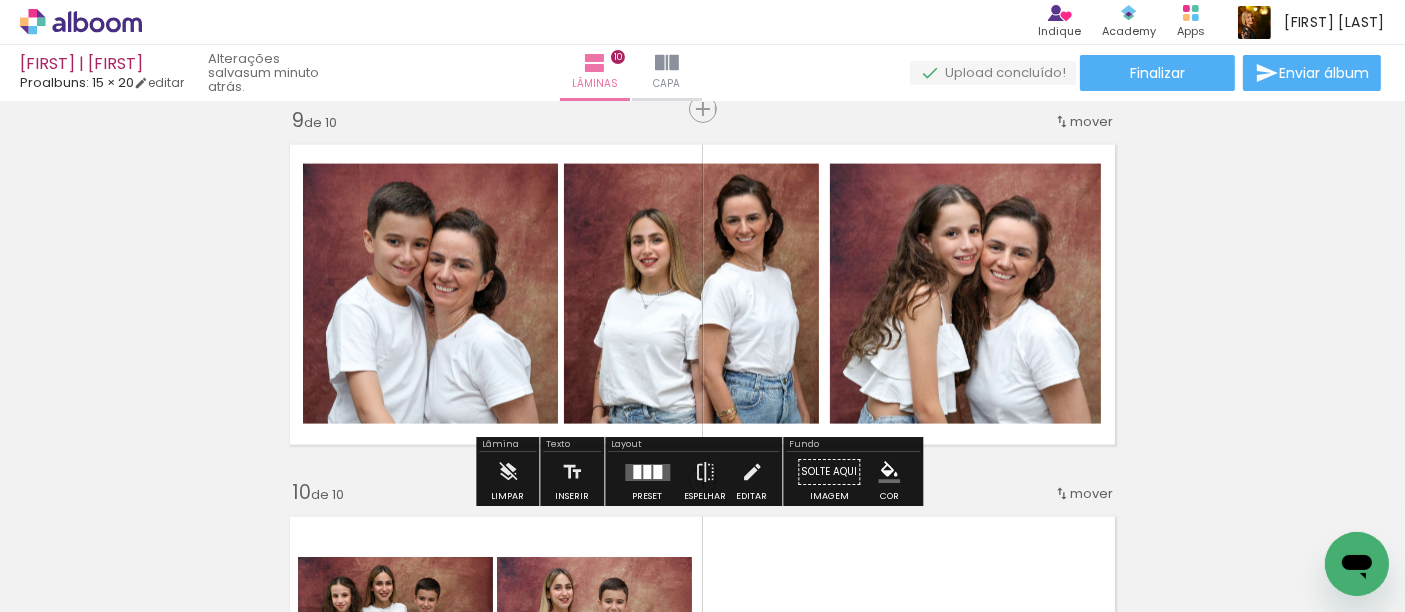 click on "Inserir lâmina 1  de 10  Inserir lâmina 2  de 10  Inserir lâmina 3  de 10  Inserir lâmina 4  de 10  Inserir lâmina 5  de 10  Inserir lâmina 6  de 10  Inserir lâmina 7  de 10  Inserir lâmina 8  de 10  Inserir lâmina 9  de 10  Inserir lâmina 10  de 10" at bounding box center [702, -847] 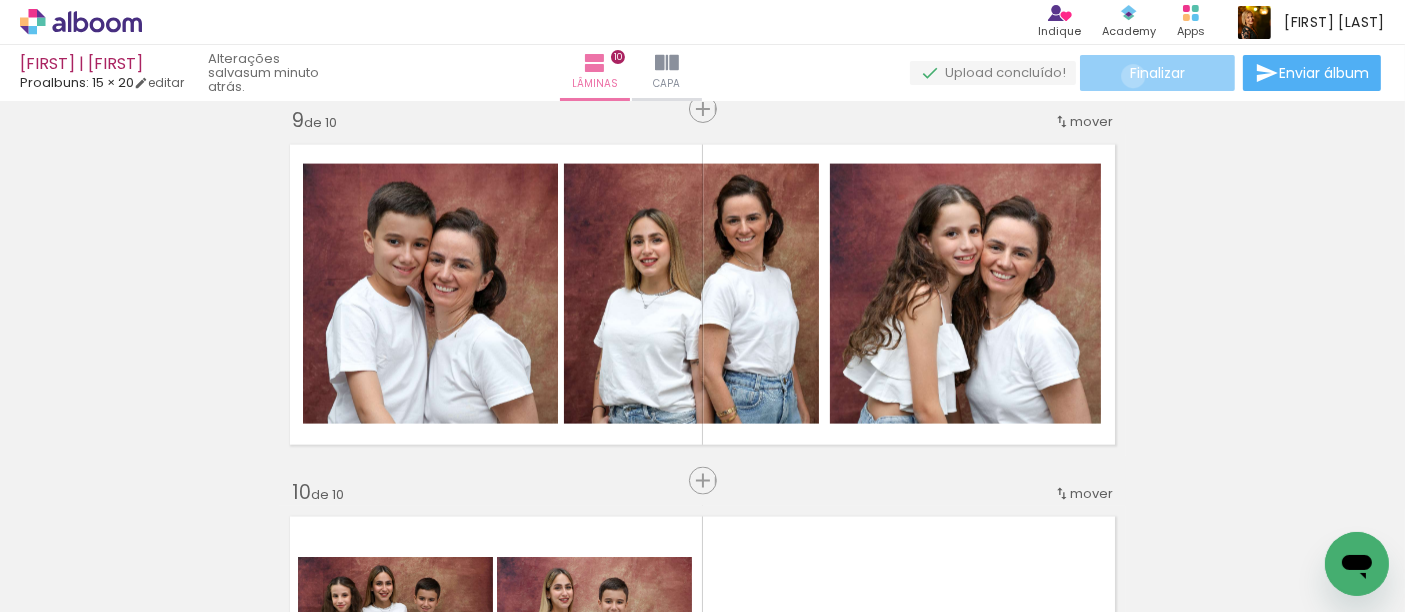 click on "Finalizar" 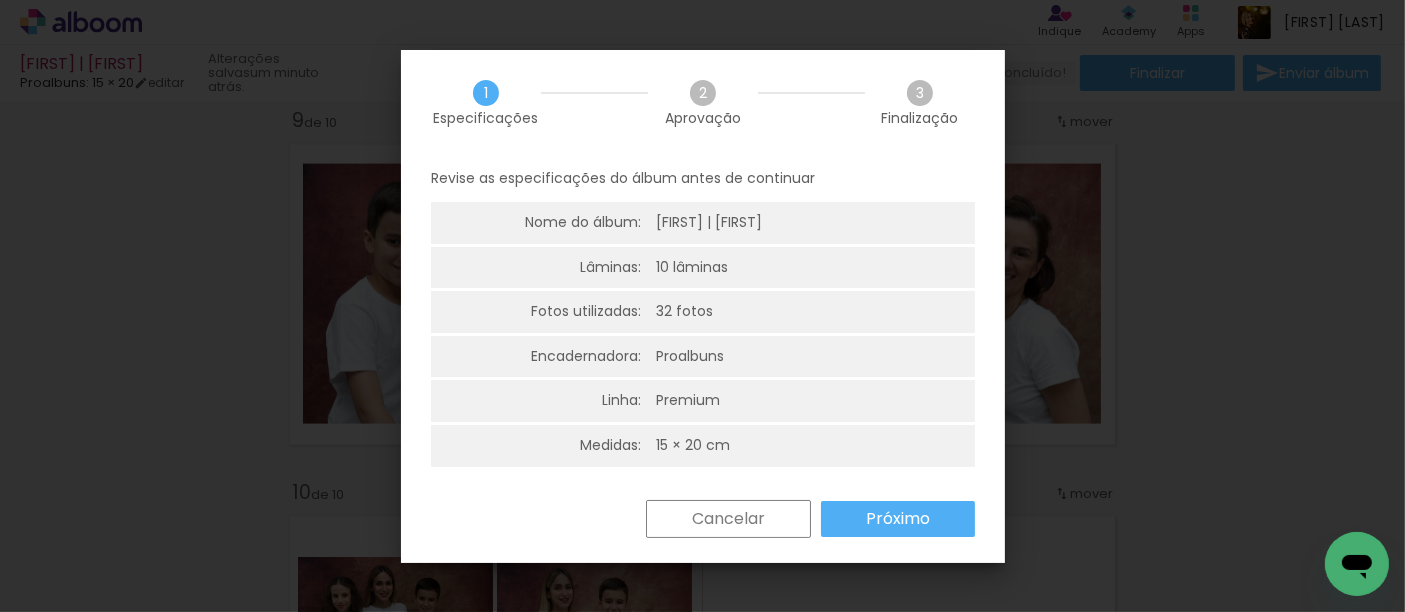 drag, startPoint x: 920, startPoint y: 512, endPoint x: 922, endPoint y: 501, distance: 11.18034 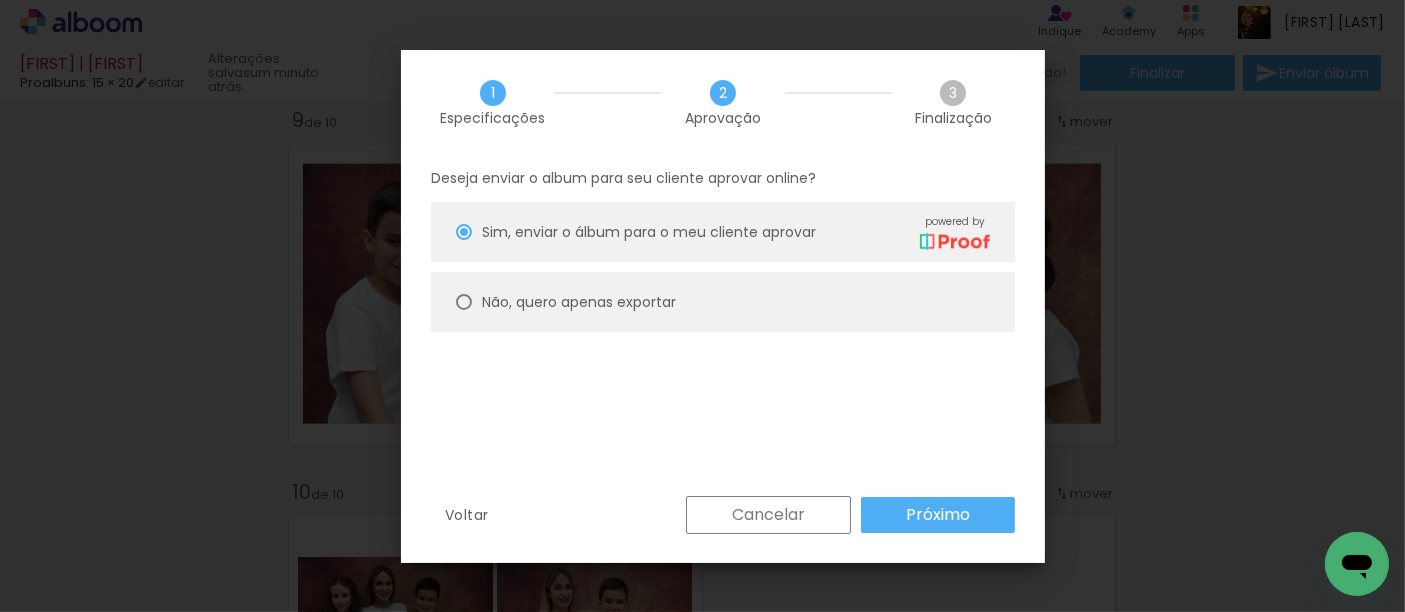click on "Não, quero apenas exportar" at bounding box center (723, 302) 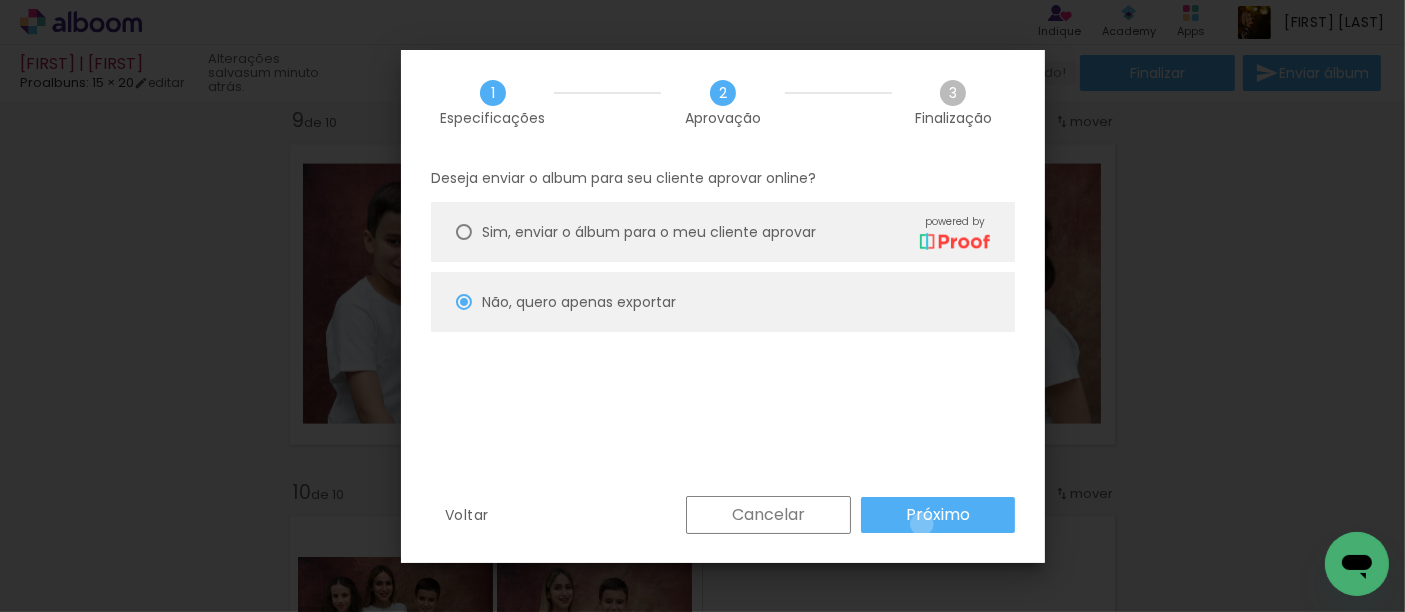 drag, startPoint x: 926, startPoint y: 523, endPoint x: 933, endPoint y: 429, distance: 94.26028 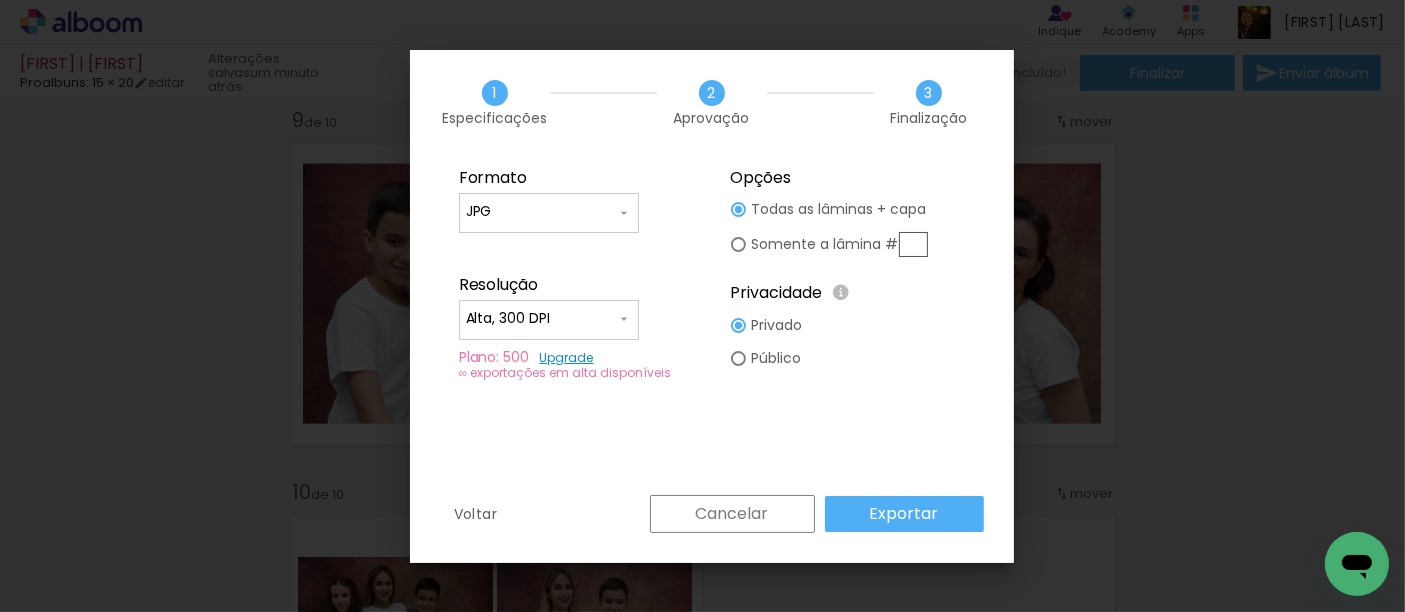 click at bounding box center [913, 244] 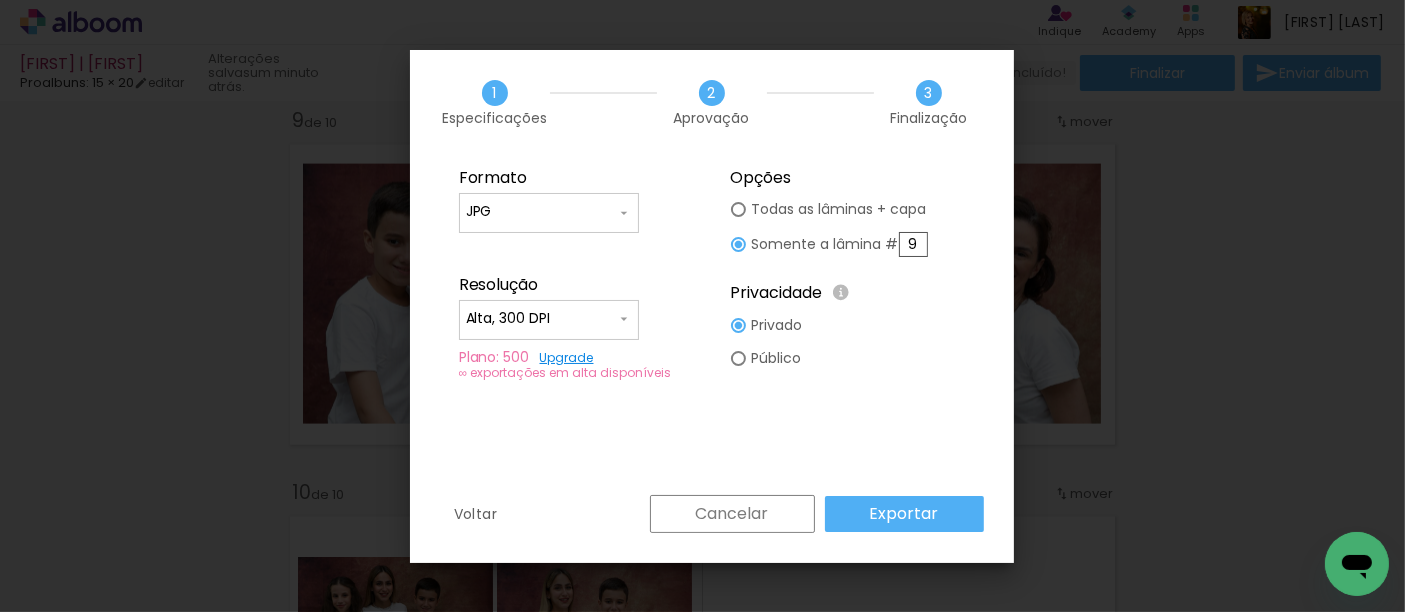 type on "9" 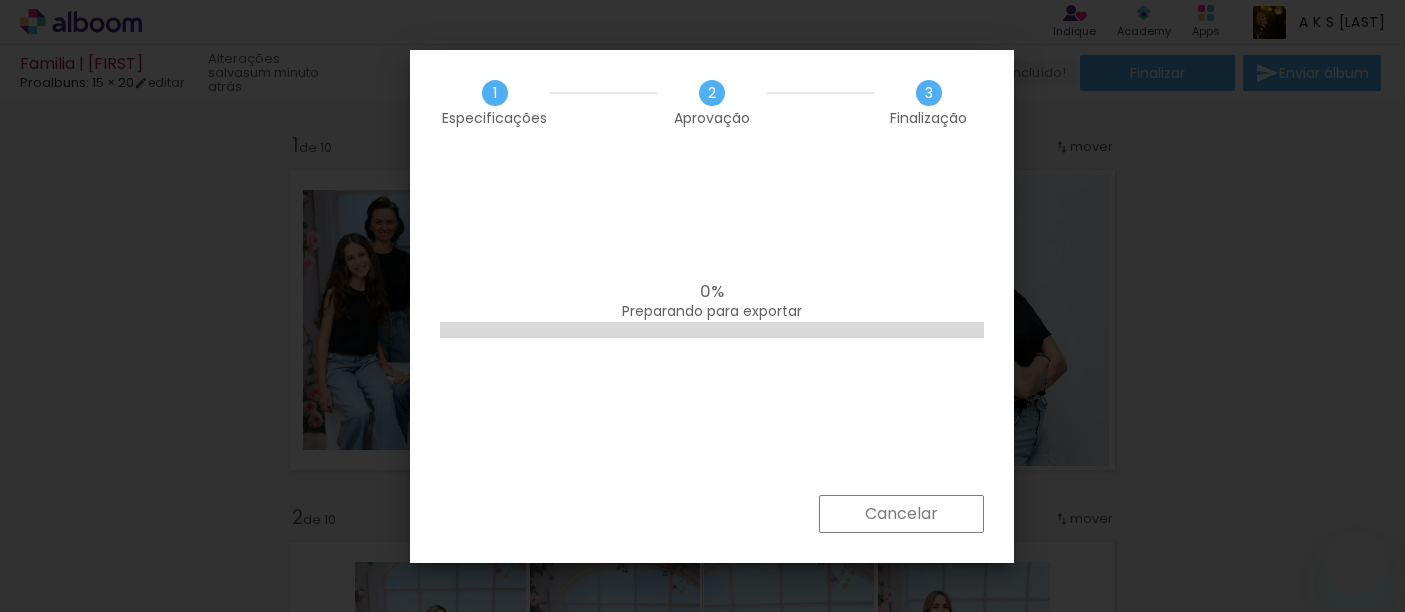scroll, scrollTop: 0, scrollLeft: 0, axis: both 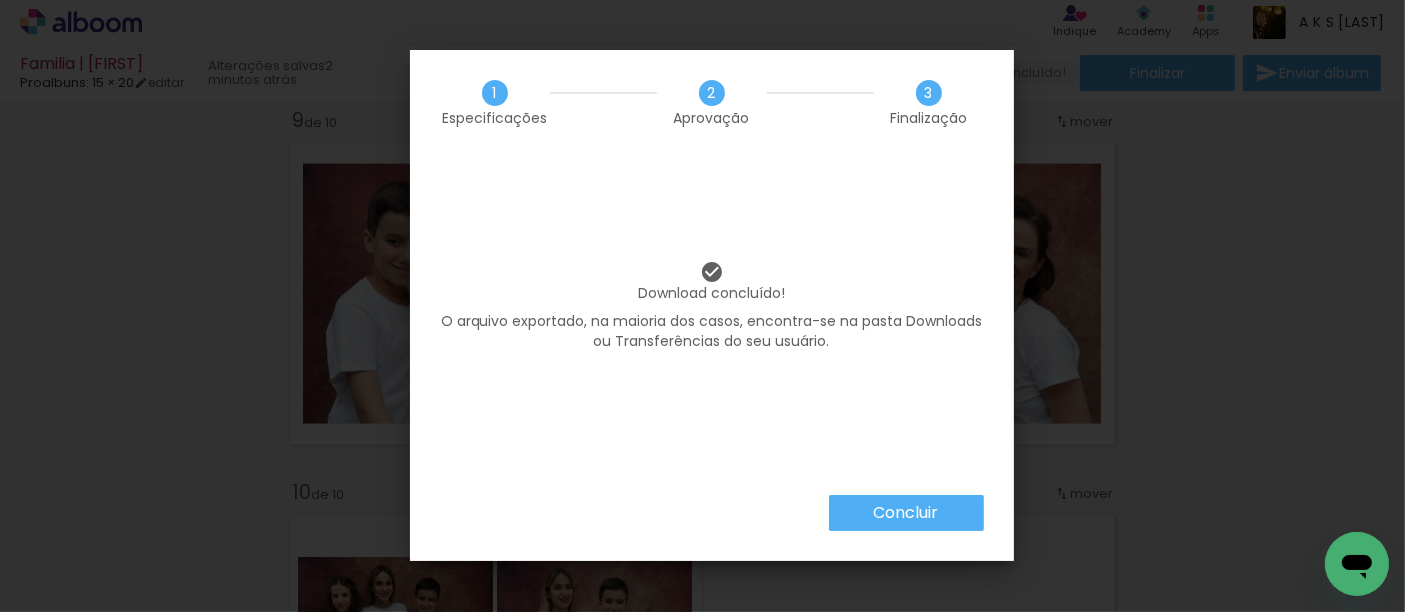 click on "Download concluído! O arquivo exportado, na maioria dos casos, encontra-se na pasta Downloads ou Transferências do seu usuário." at bounding box center (712, 325) 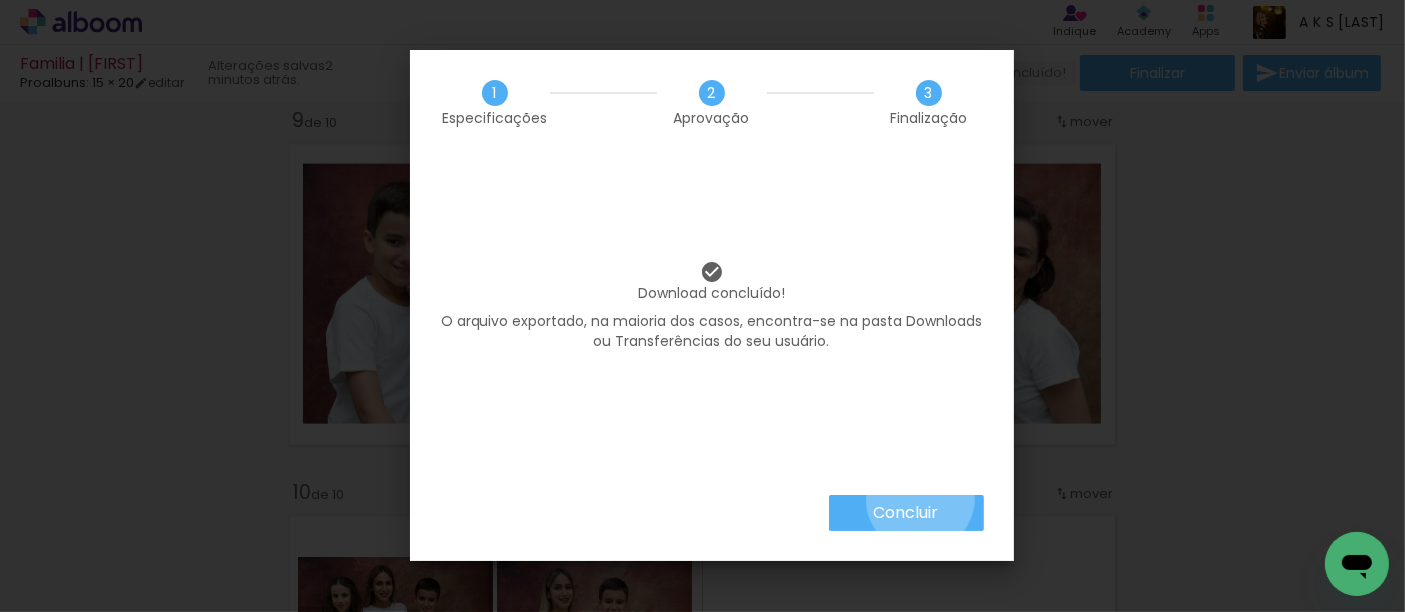 click on "Concluir" at bounding box center (906, 513) 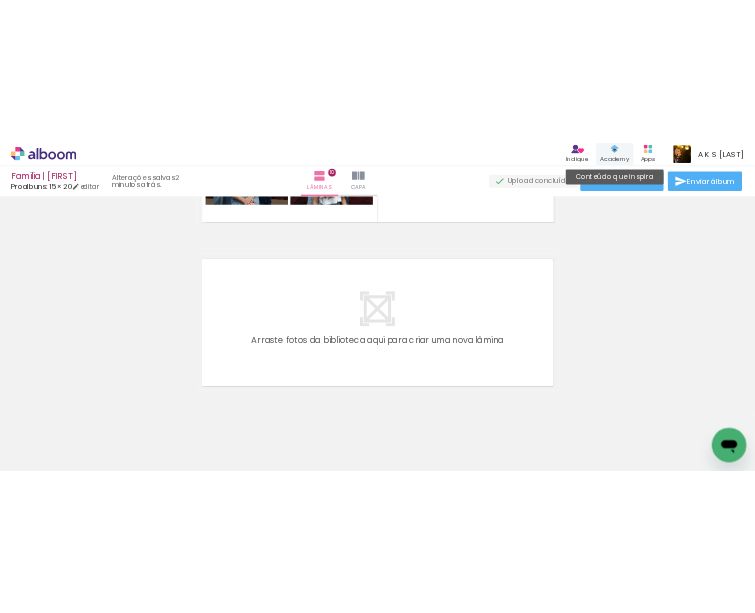 scroll, scrollTop: 637, scrollLeft: 0, axis: vertical 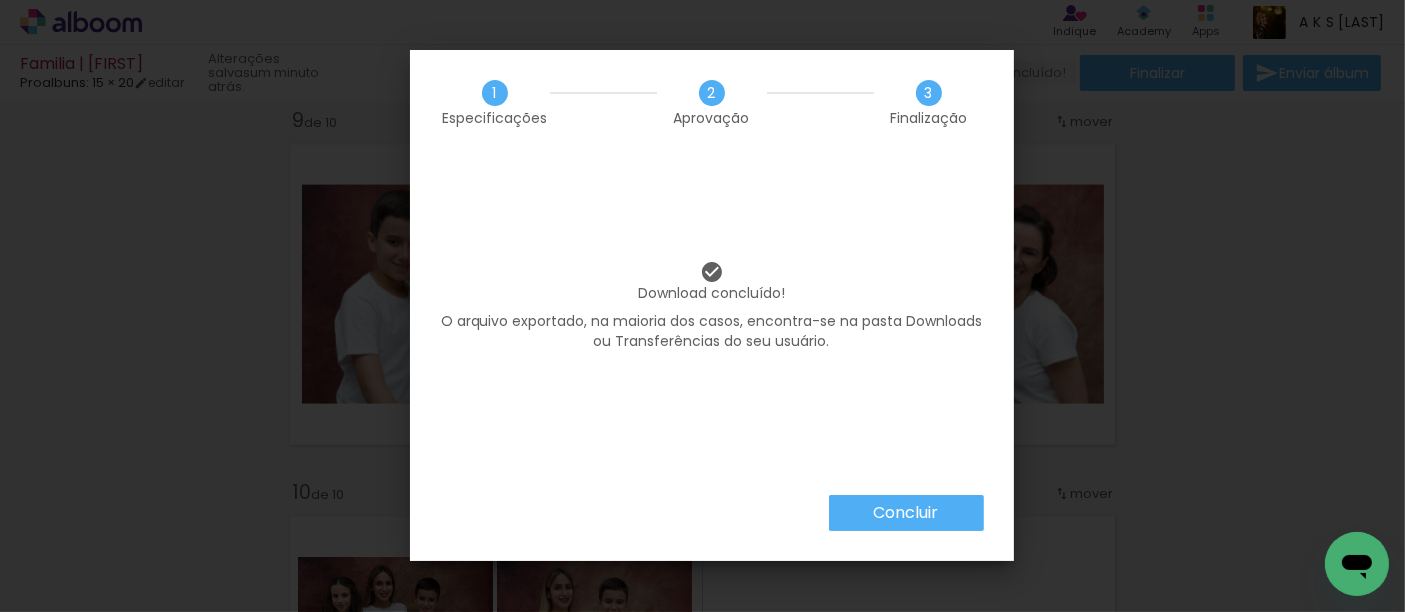 click on "Concluir" at bounding box center [906, 513] 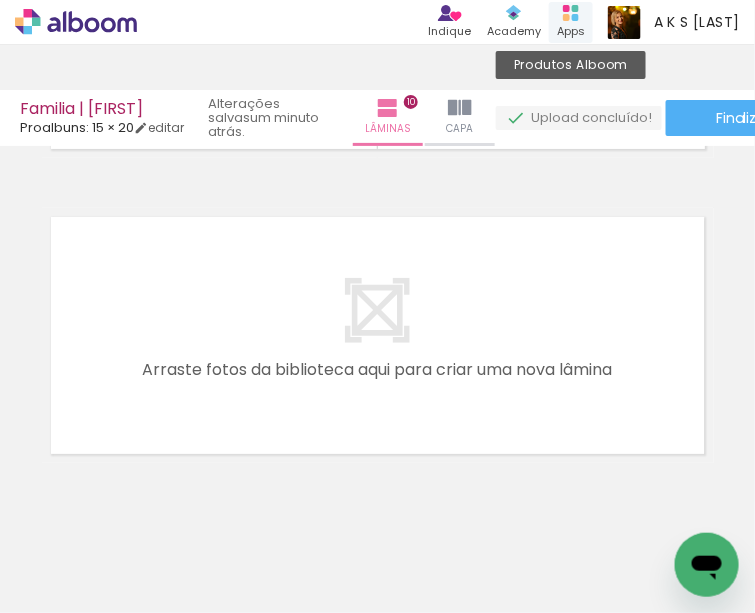 scroll, scrollTop: 637, scrollLeft: 0, axis: vertical 